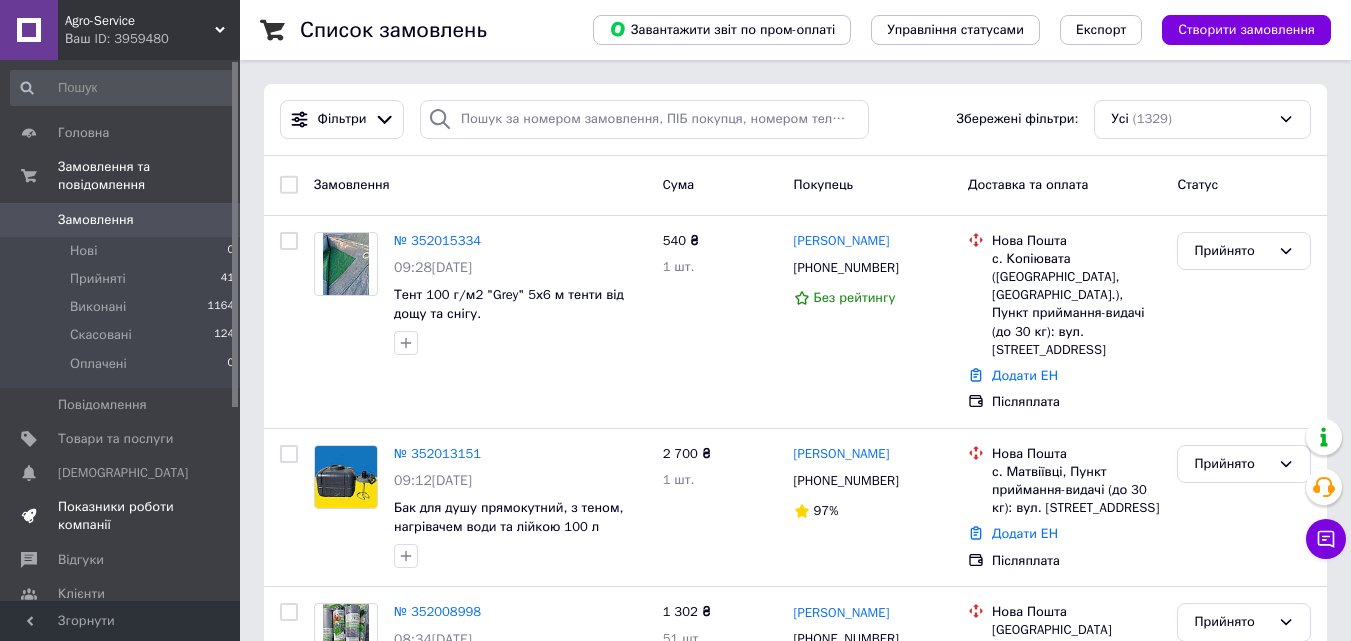 scroll, scrollTop: 0, scrollLeft: 0, axis: both 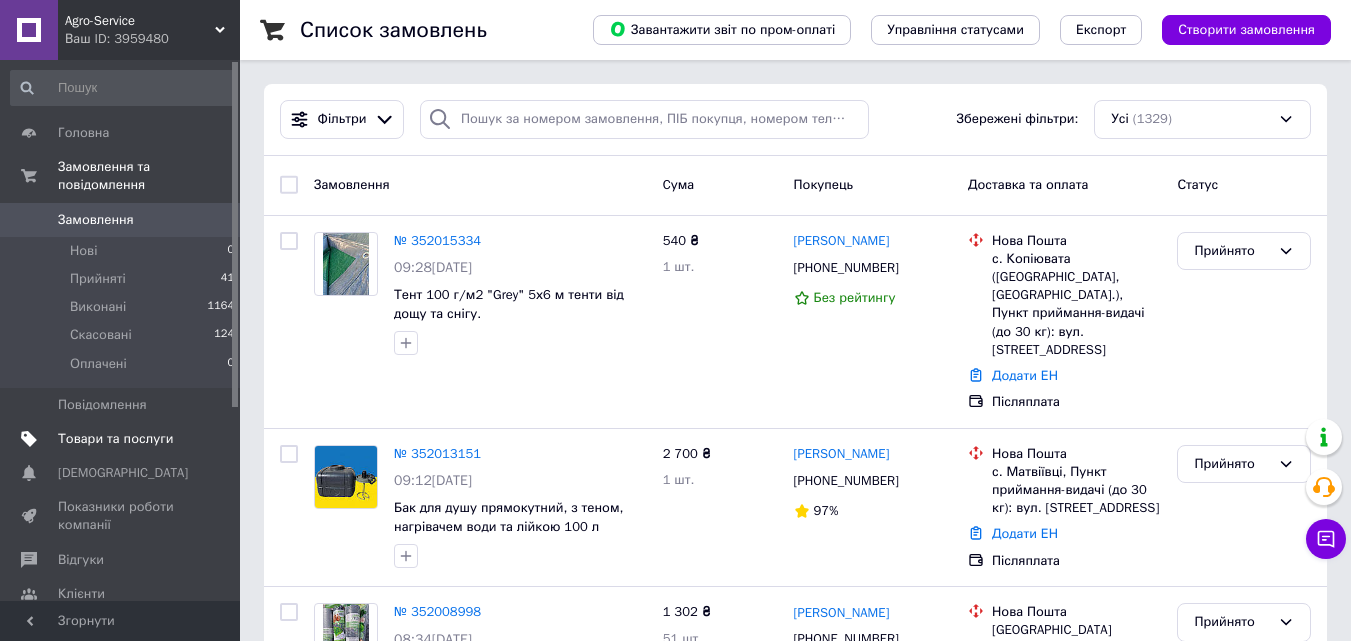 click on "Товари та послуги" at bounding box center [115, 439] 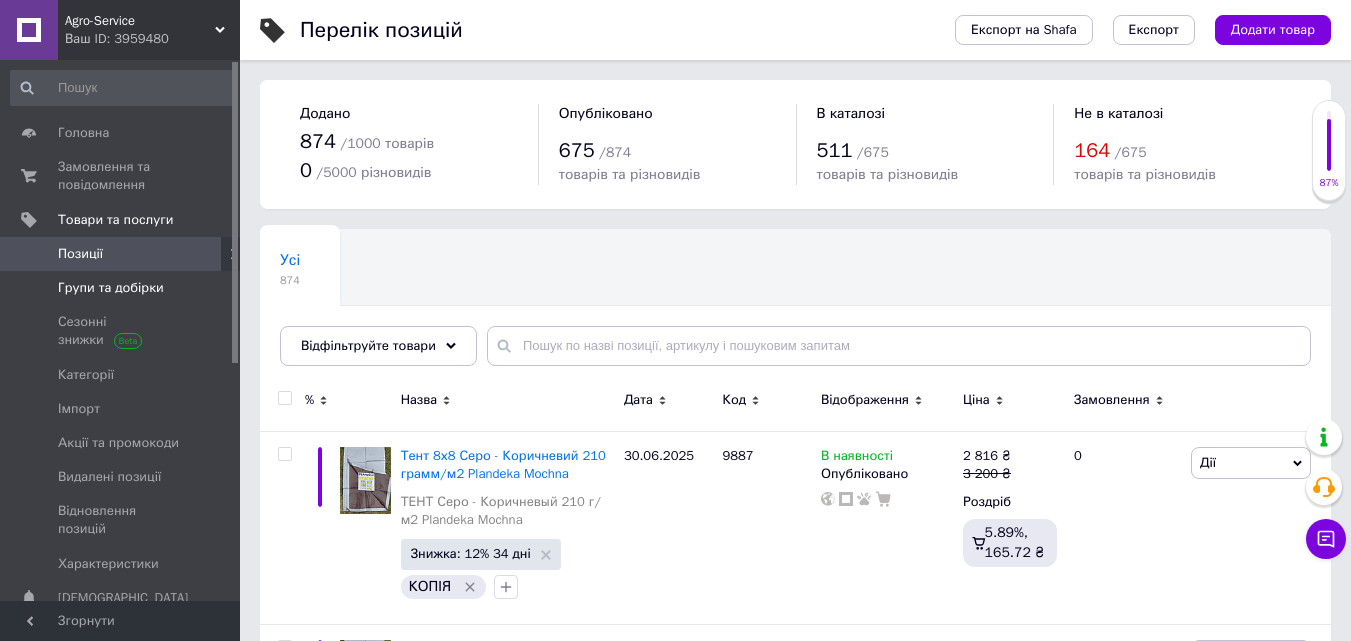 click on "Групи та добірки" at bounding box center [111, 288] 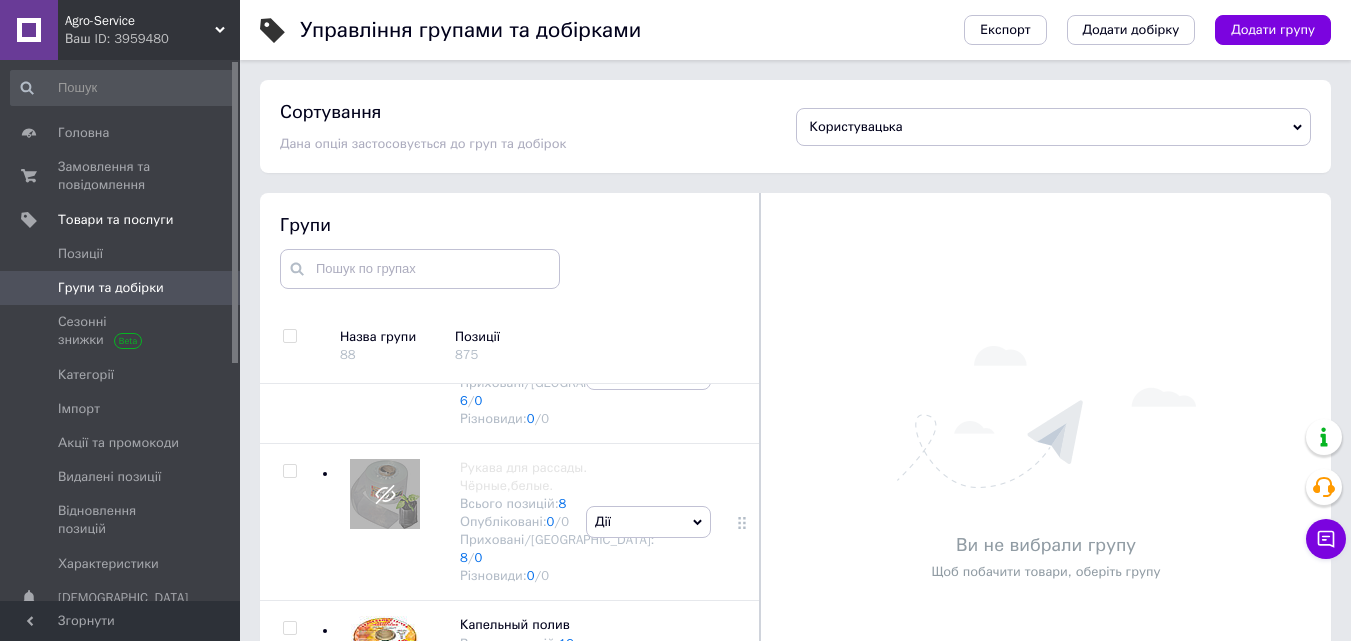 scroll, scrollTop: 3800, scrollLeft: 0, axis: vertical 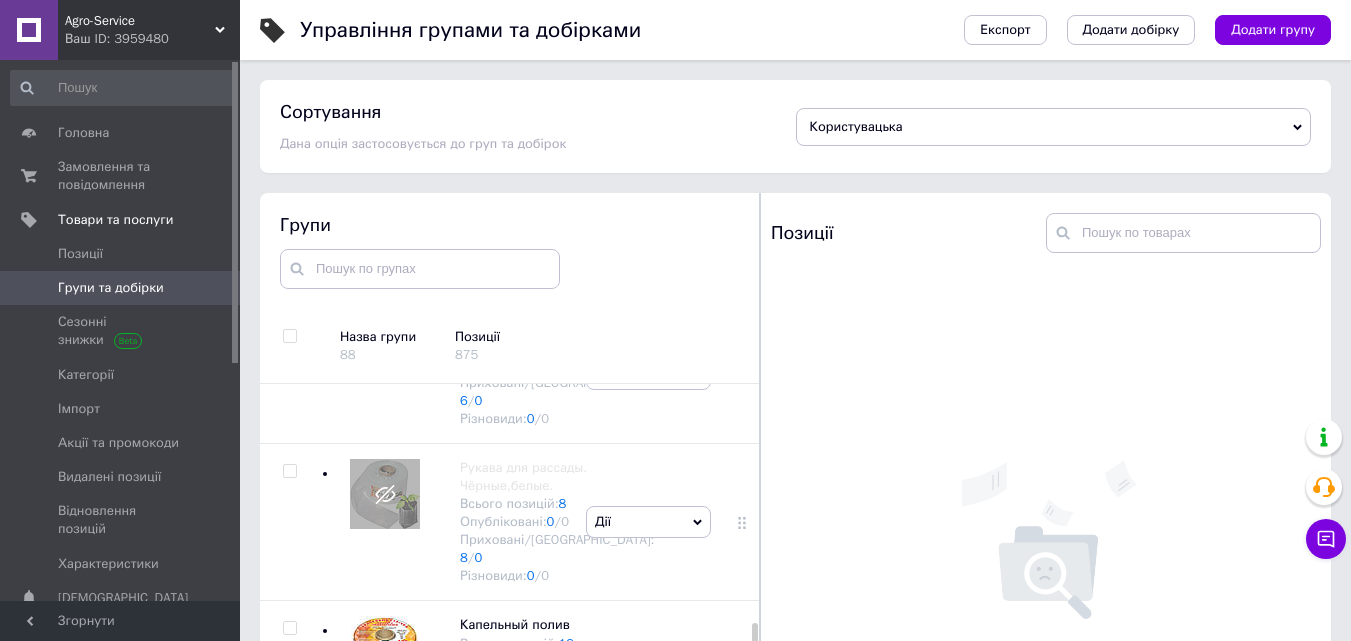 click on "Дії" at bounding box center [648, -408] 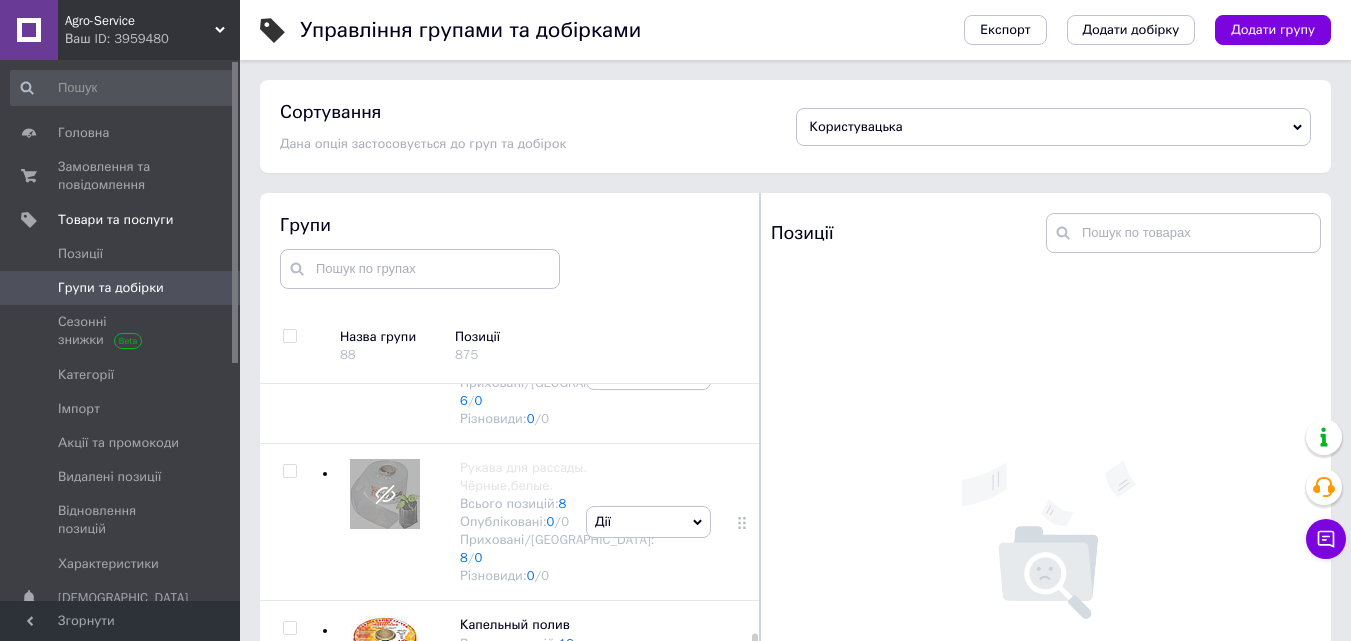 scroll, scrollTop: 3900, scrollLeft: 0, axis: vertical 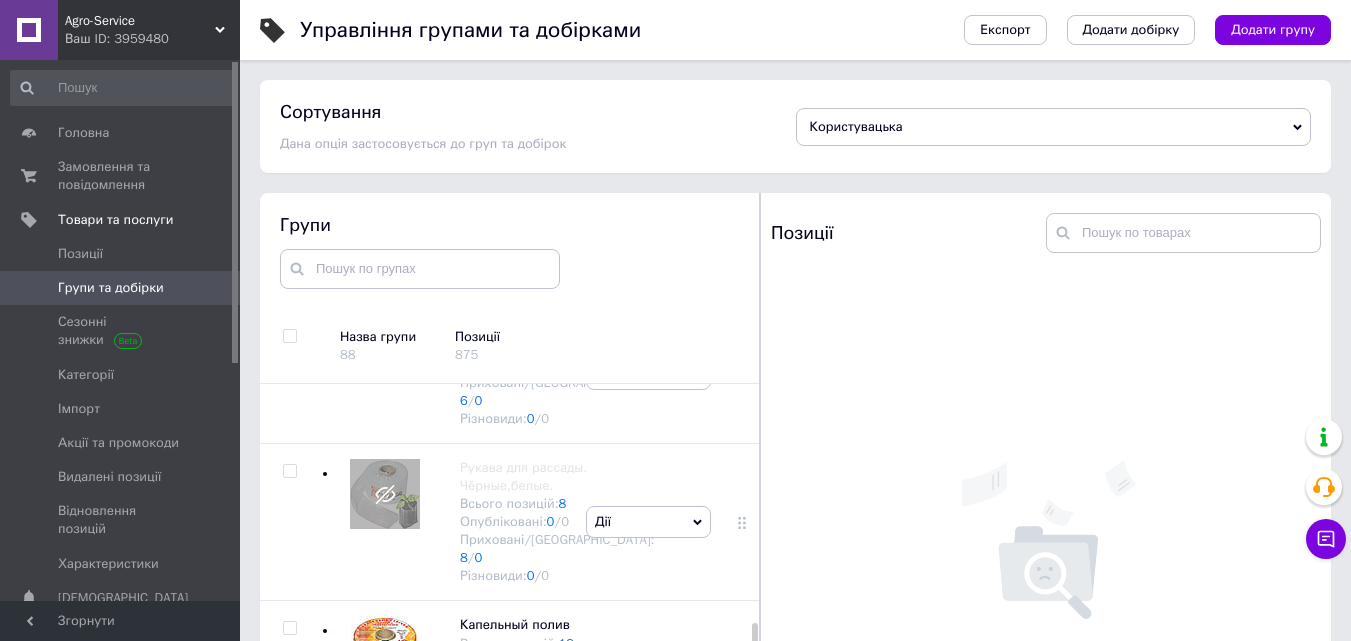 click on "Дії Опублікувати групу Редагувати групу Додати підгрупу Додати товар Видалити групу" at bounding box center (648, -408) 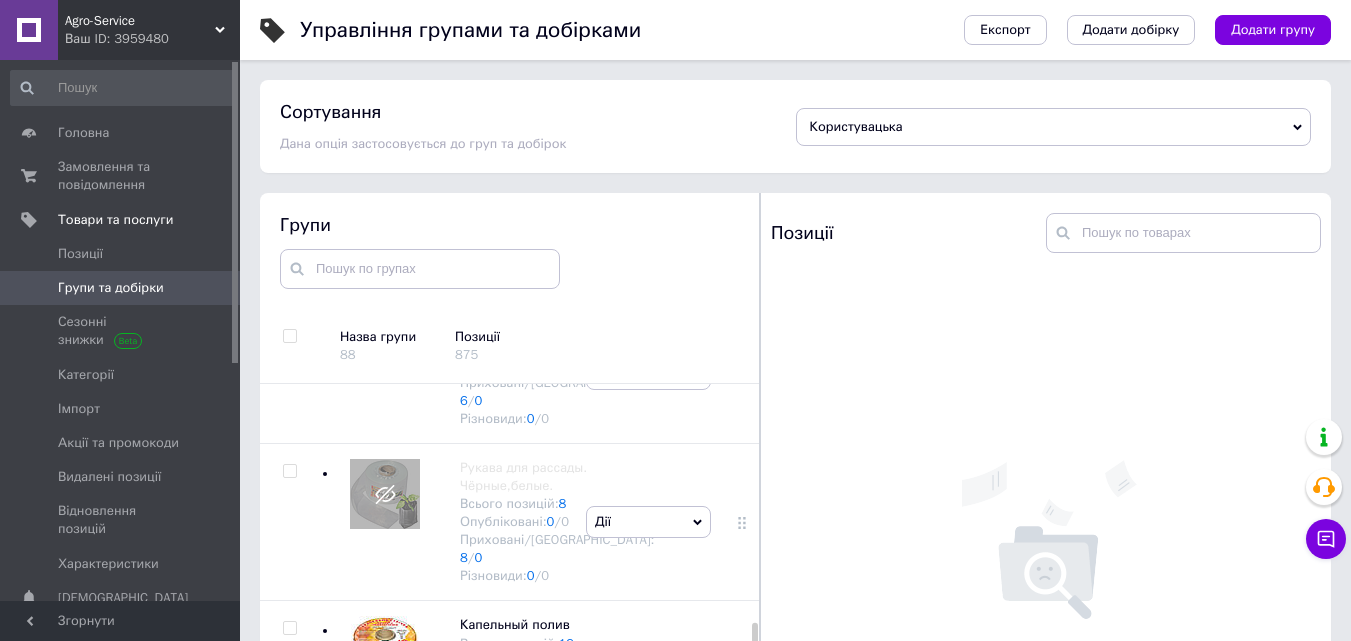 scroll, scrollTop: 3800, scrollLeft: 0, axis: vertical 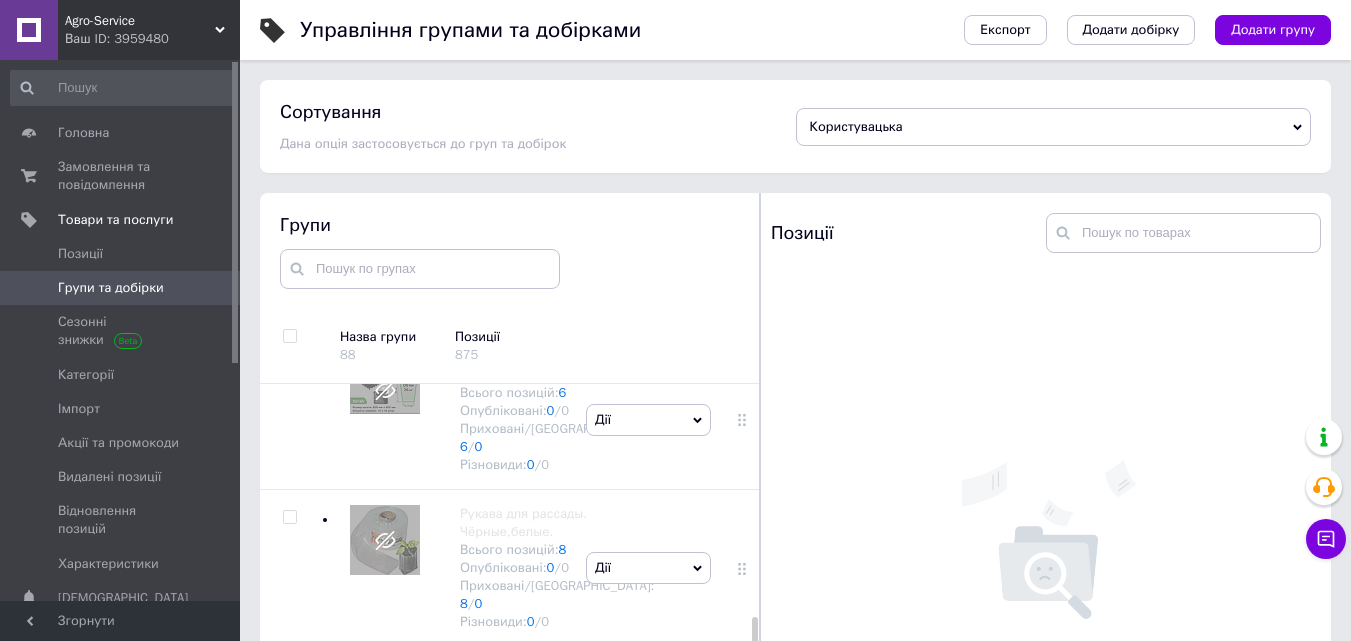 click 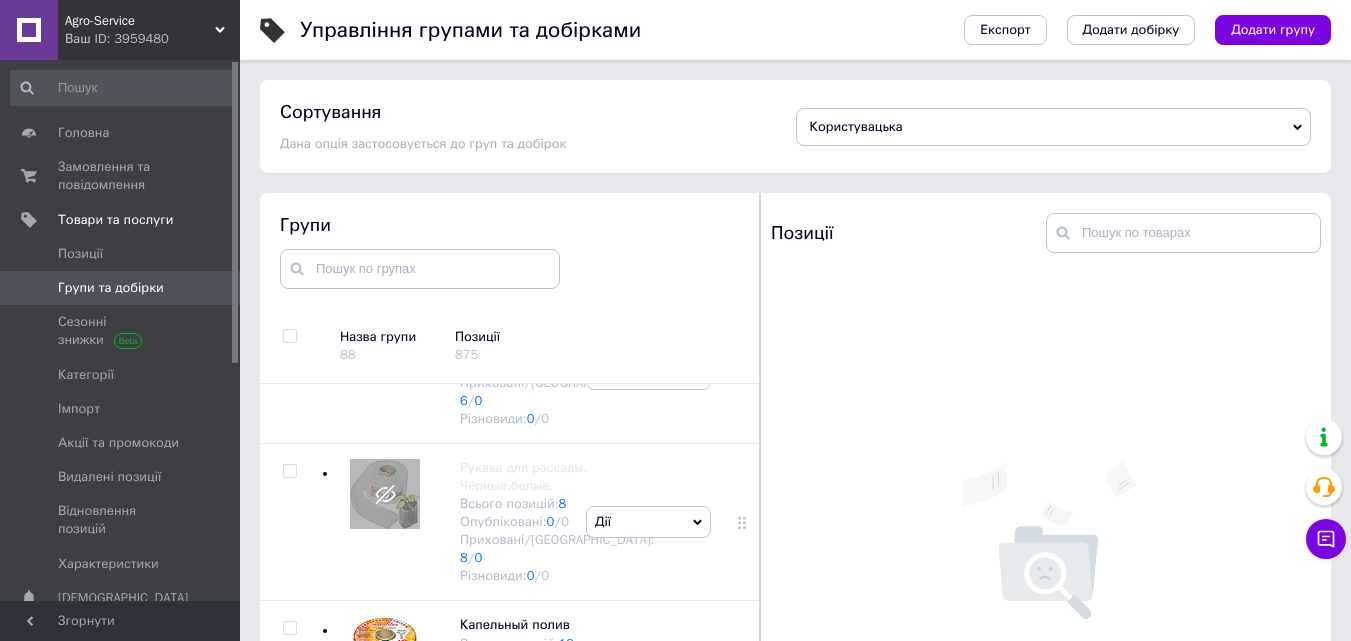 scroll, scrollTop: 3900, scrollLeft: 0, axis: vertical 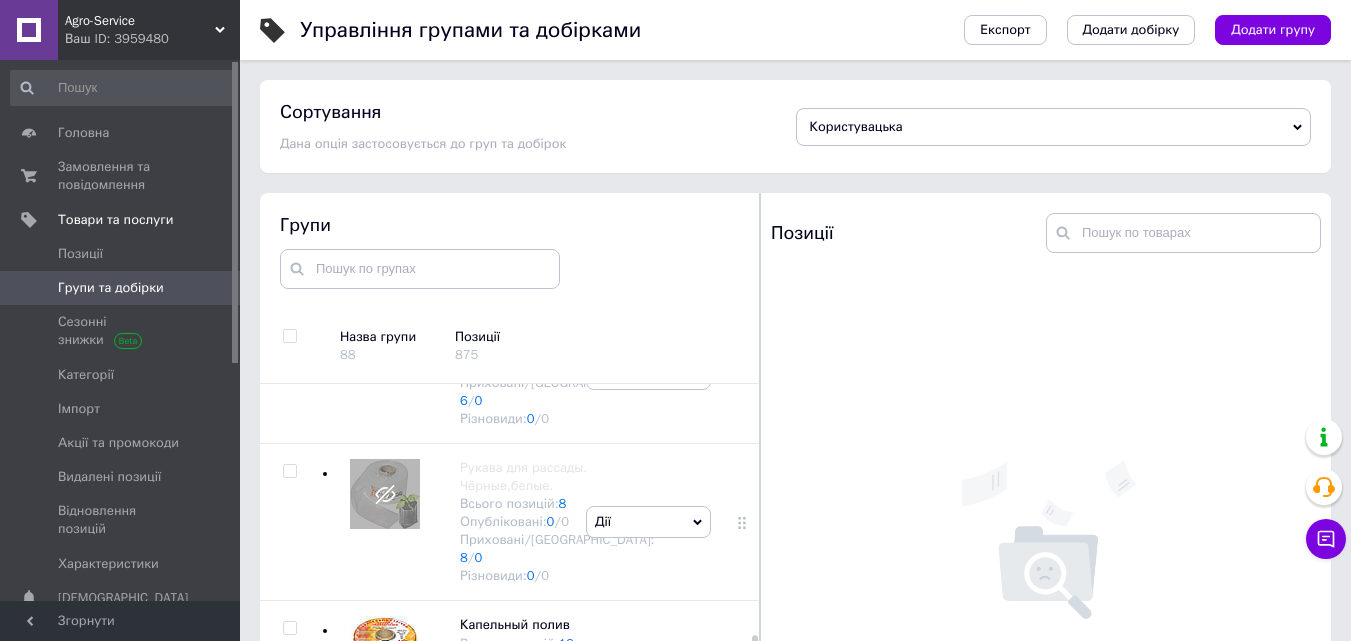 click at bounding box center [385, -278] 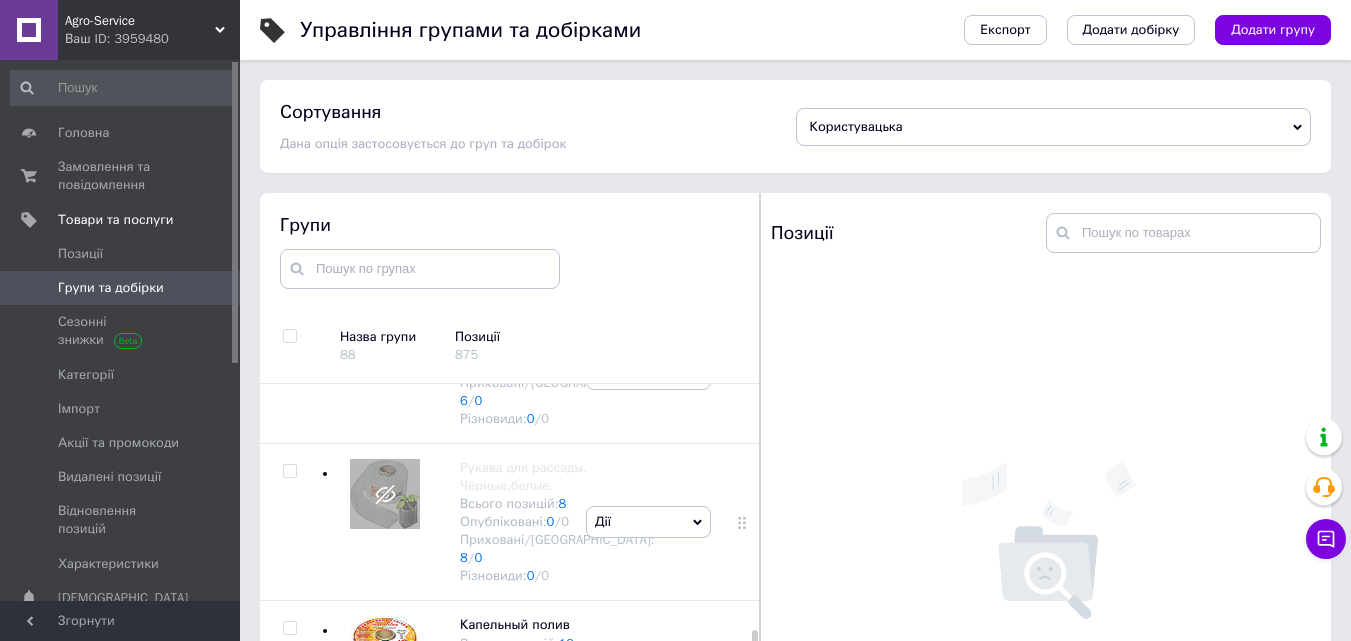 scroll, scrollTop: 4300, scrollLeft: 0, axis: vertical 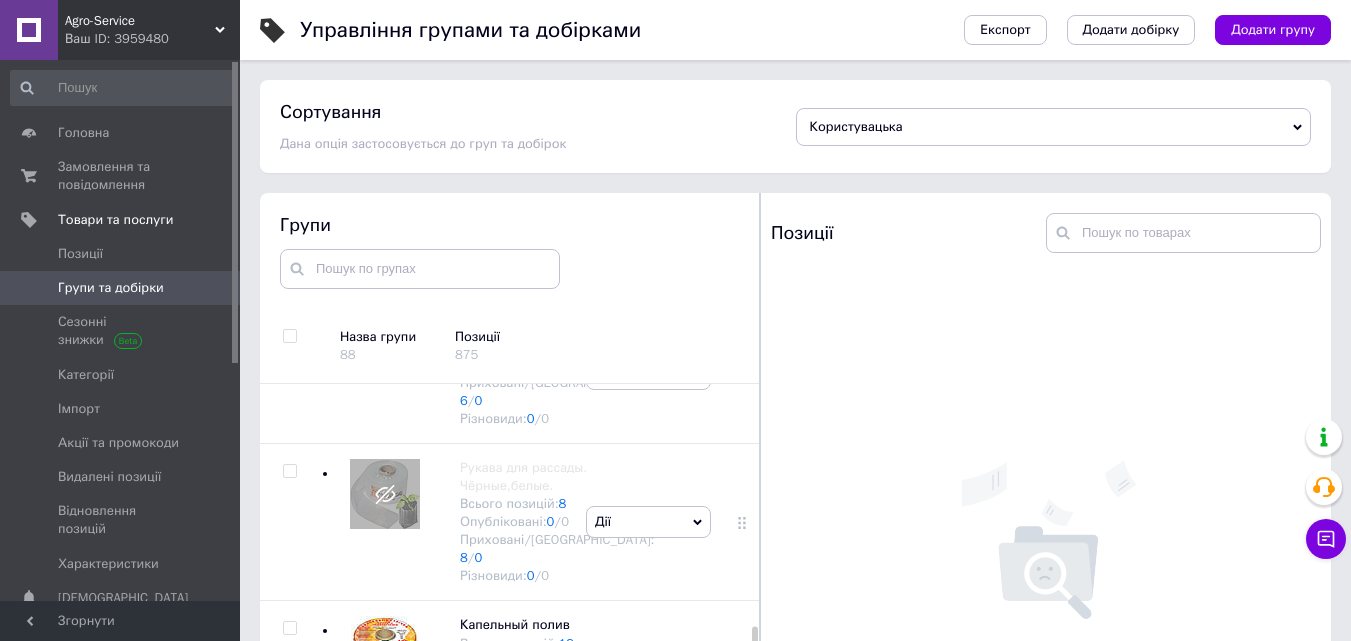 click at bounding box center (385, -437) 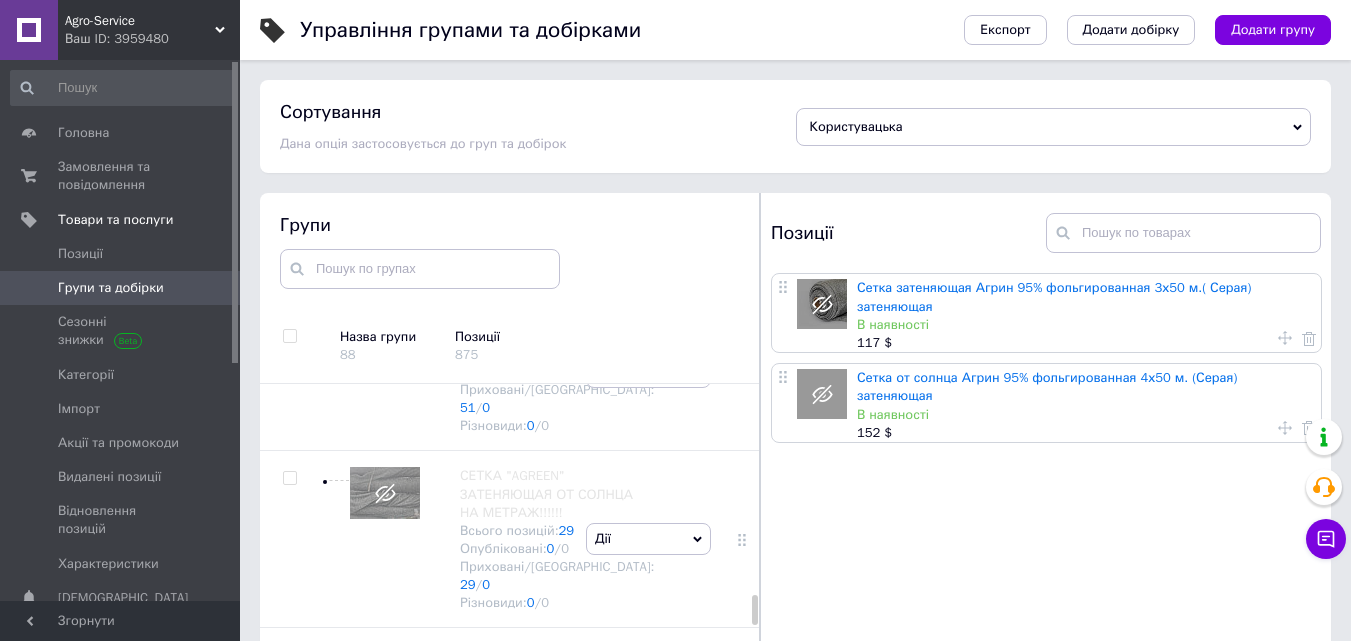 scroll, scrollTop: 3800, scrollLeft: 0, axis: vertical 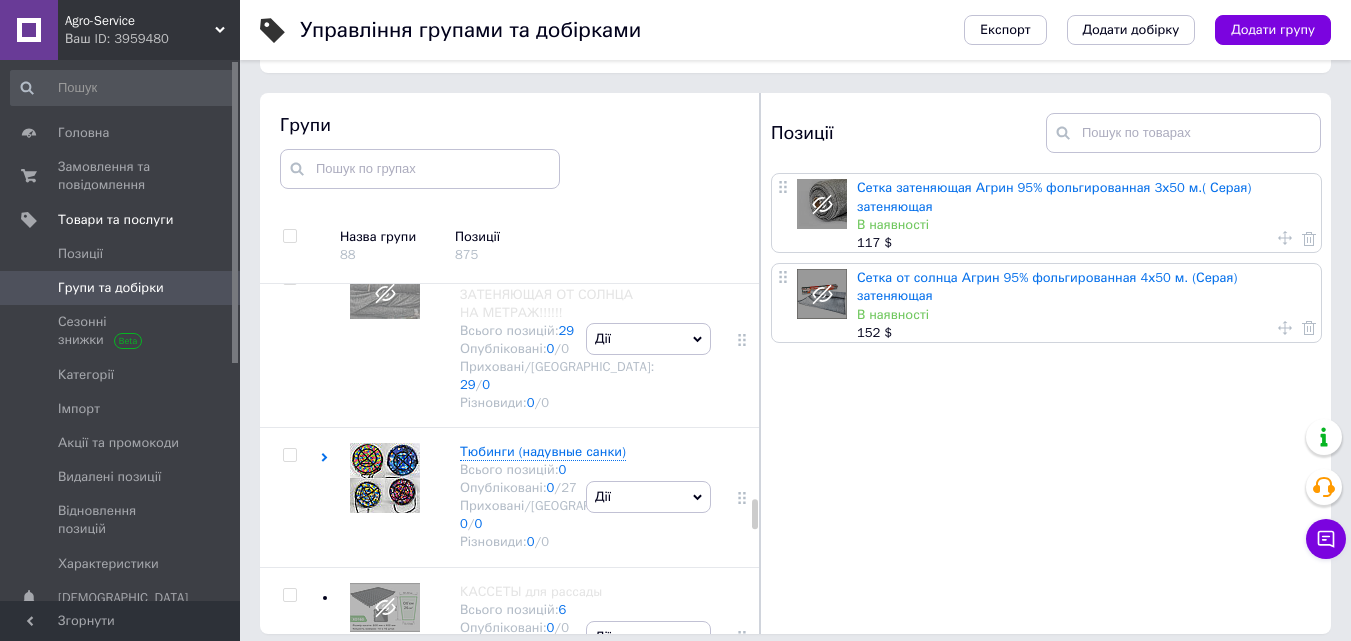 click 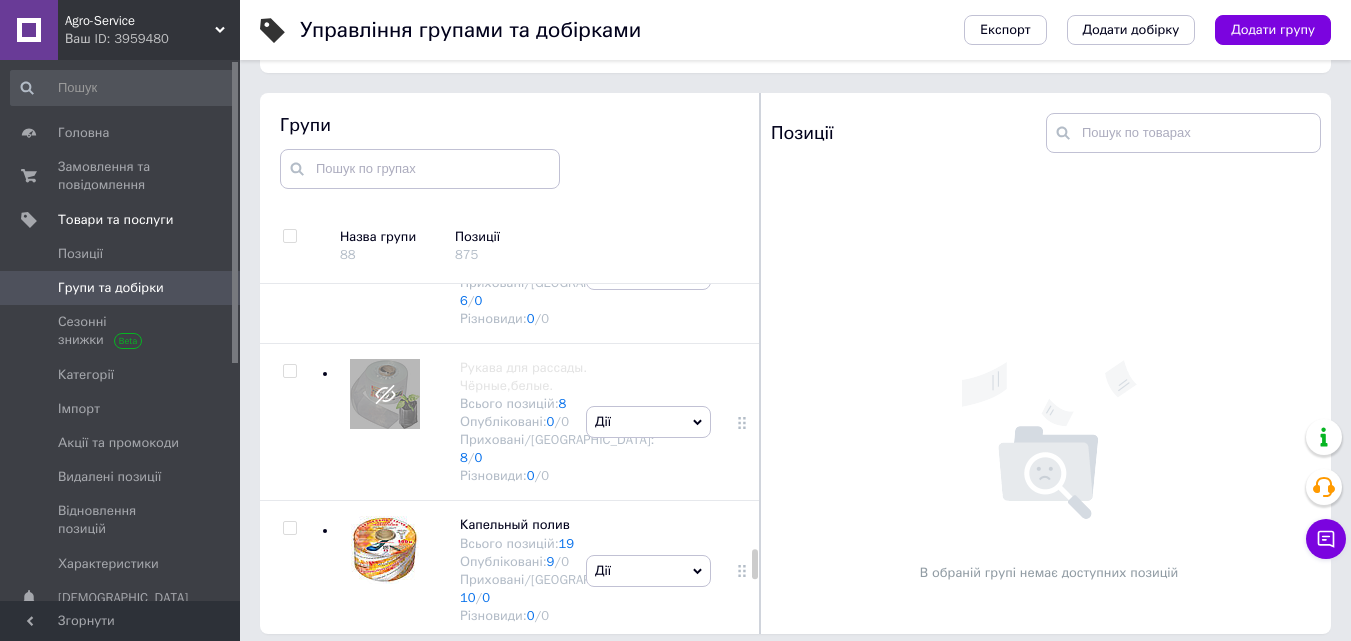 click 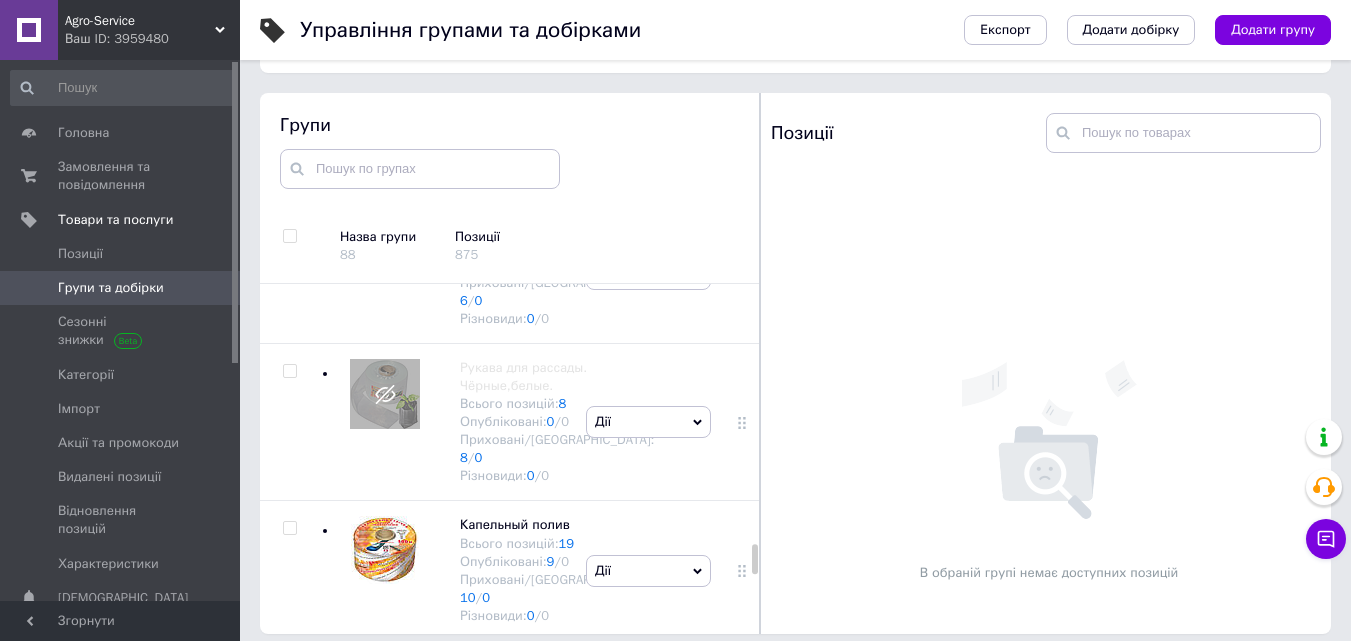 scroll, scrollTop: 4800, scrollLeft: 0, axis: vertical 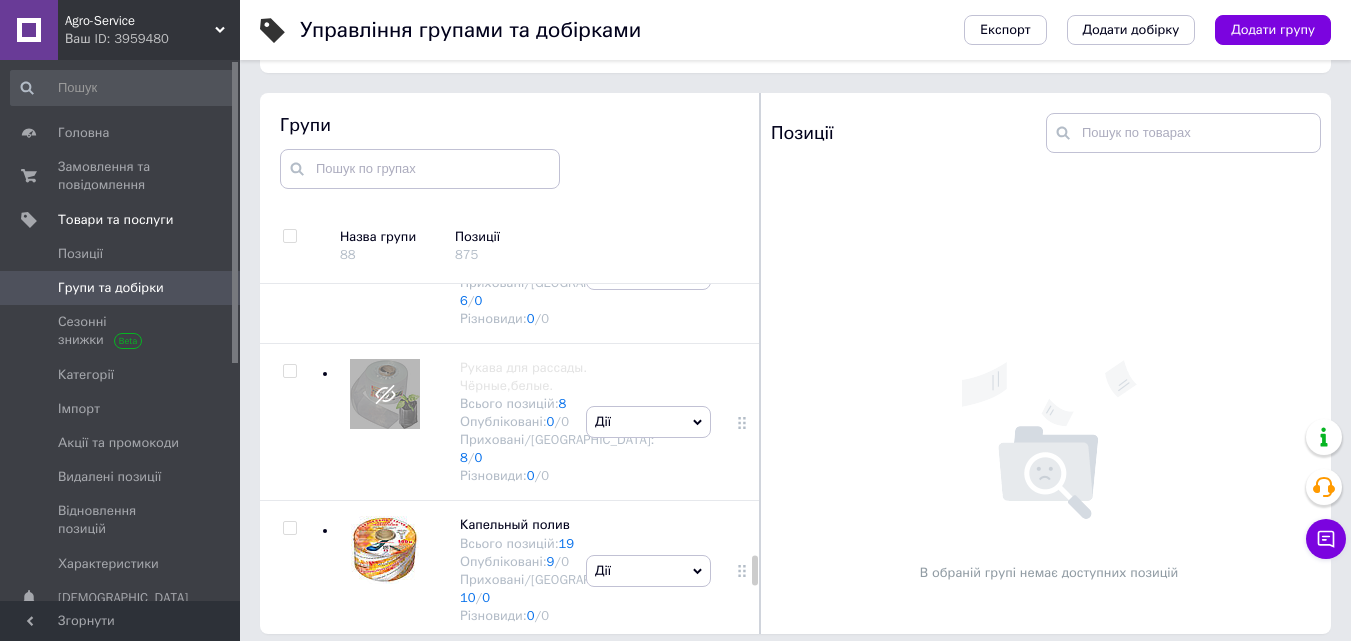 click at bounding box center [385, -228] 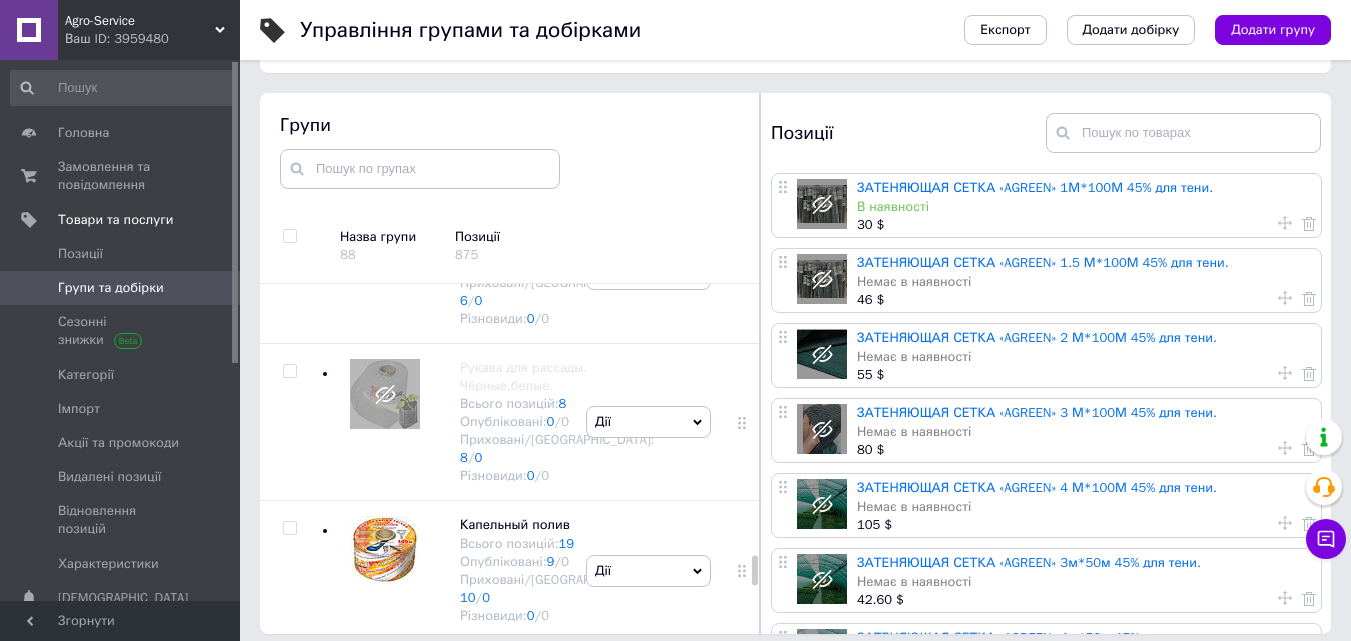 click 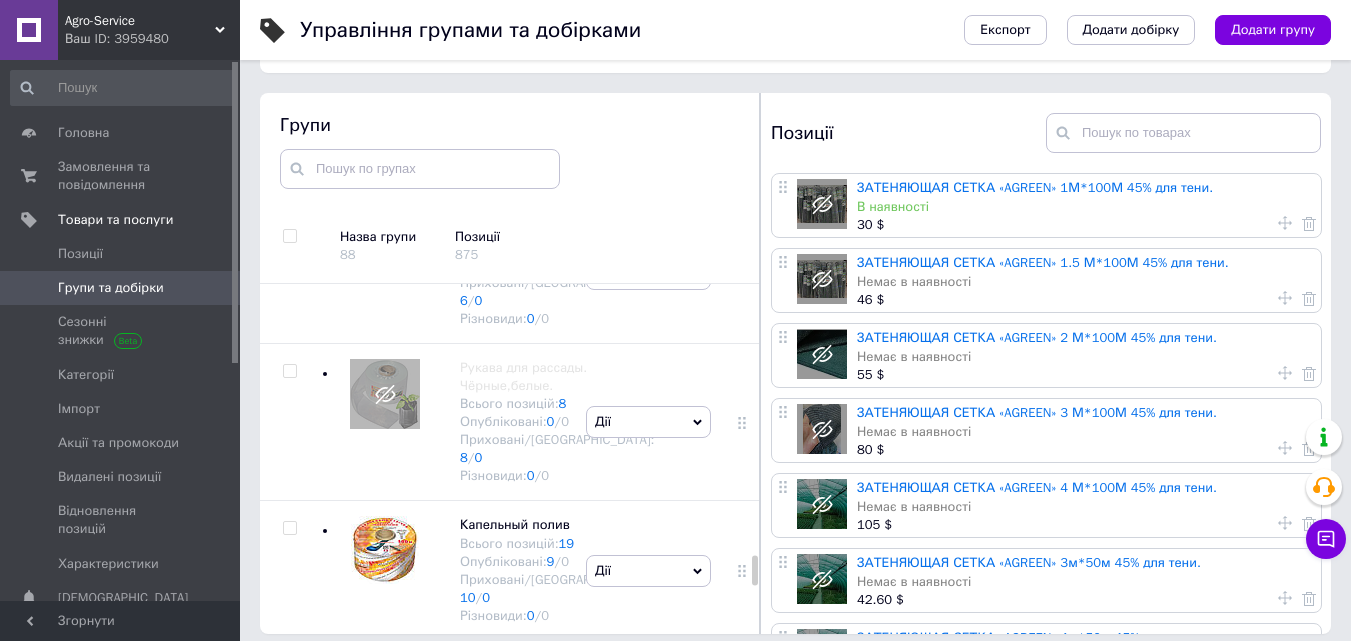 click on "Опублікувати групу" at bounding box center [648, -144] 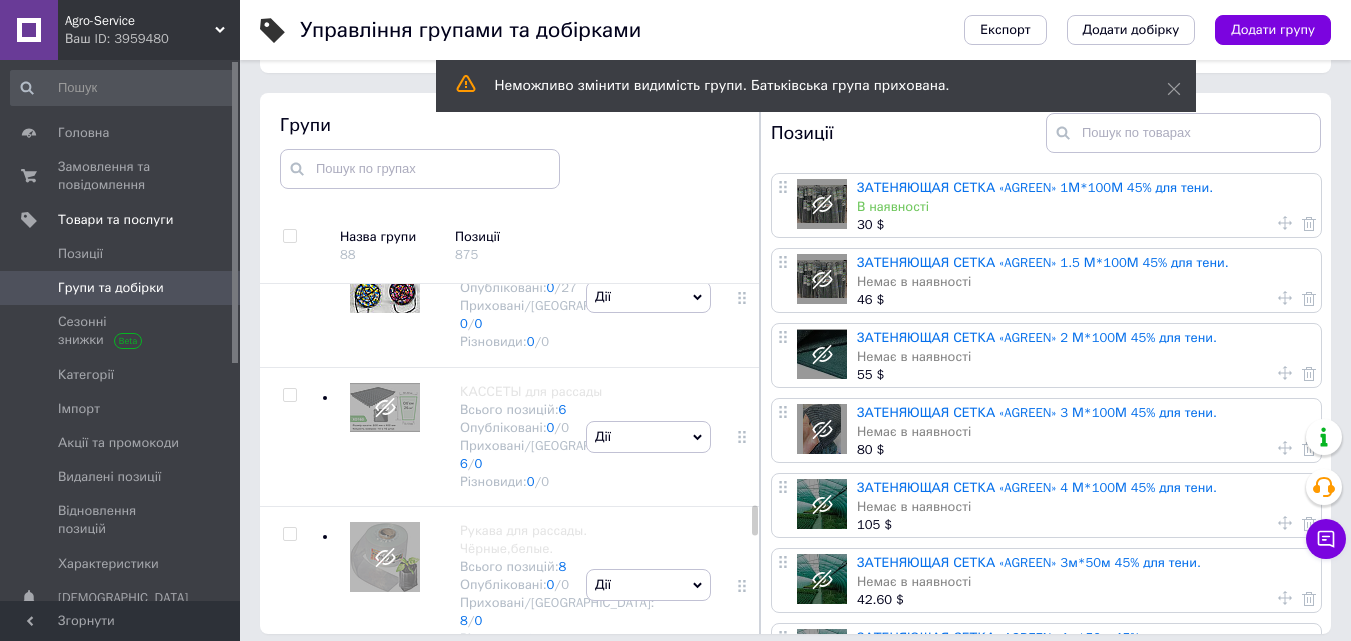 scroll, scrollTop: 3800, scrollLeft: 0, axis: vertical 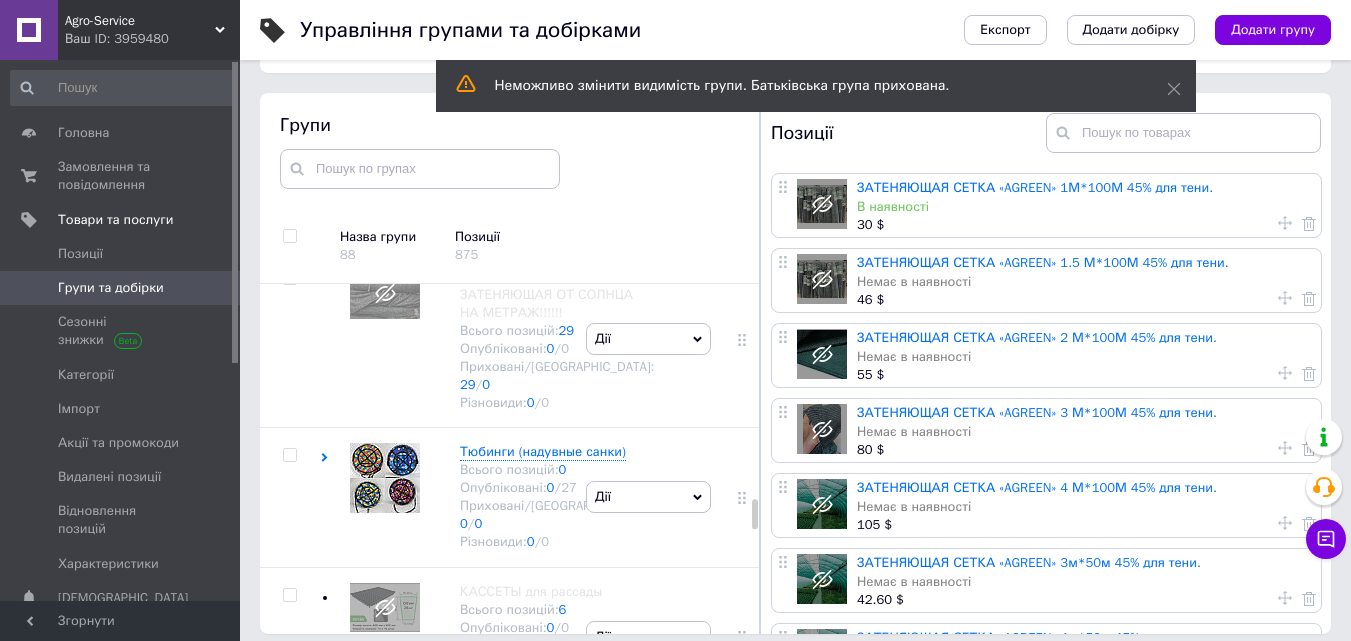 click at bounding box center (385, -499) 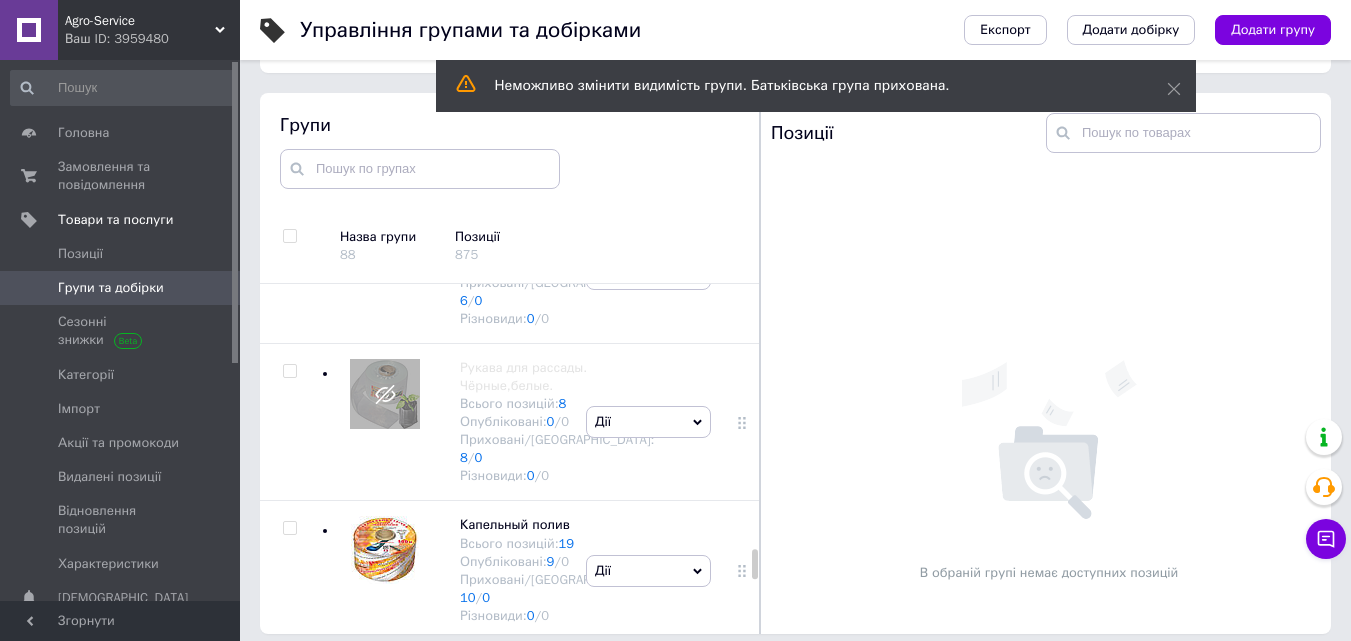 click on "Дії" at bounding box center [648, -14] 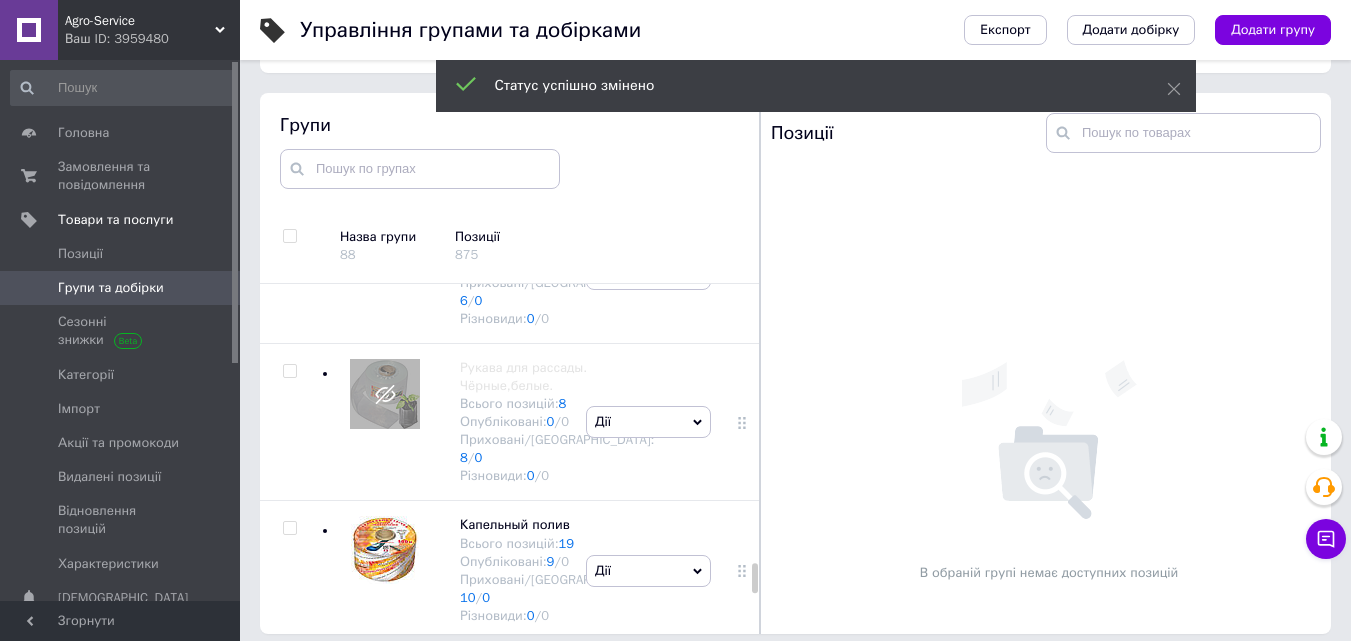 scroll, scrollTop: 3800, scrollLeft: 0, axis: vertical 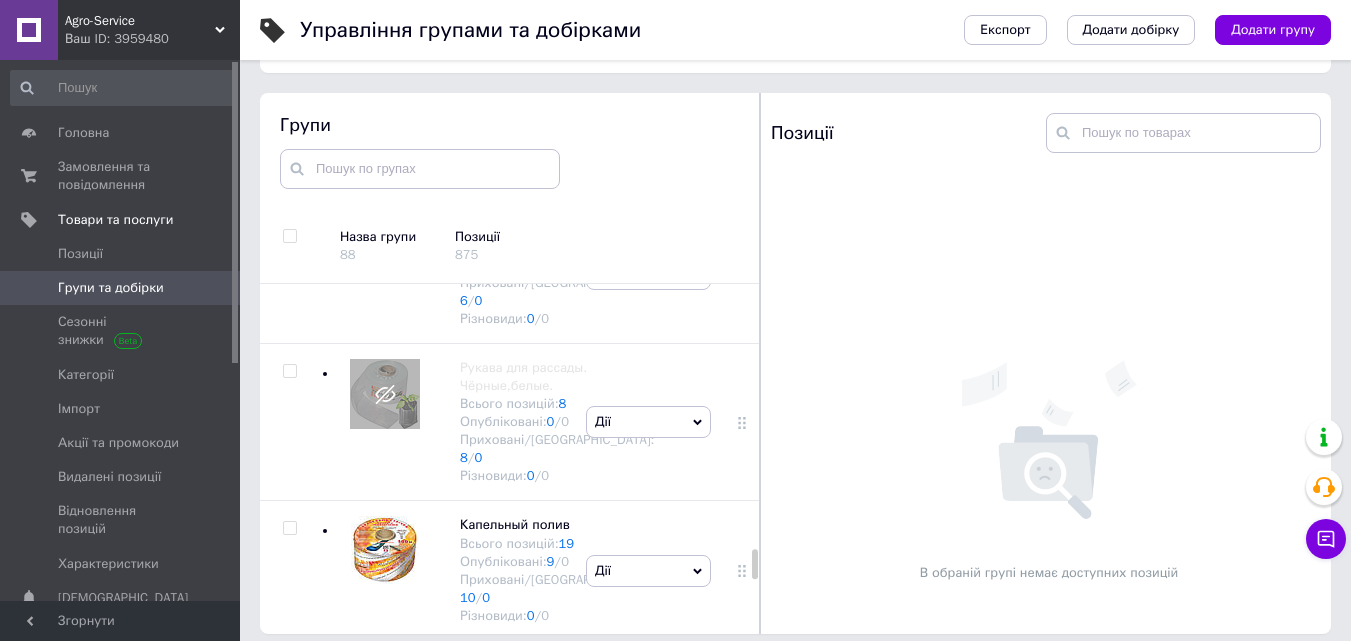 click at bounding box center [385, -51] 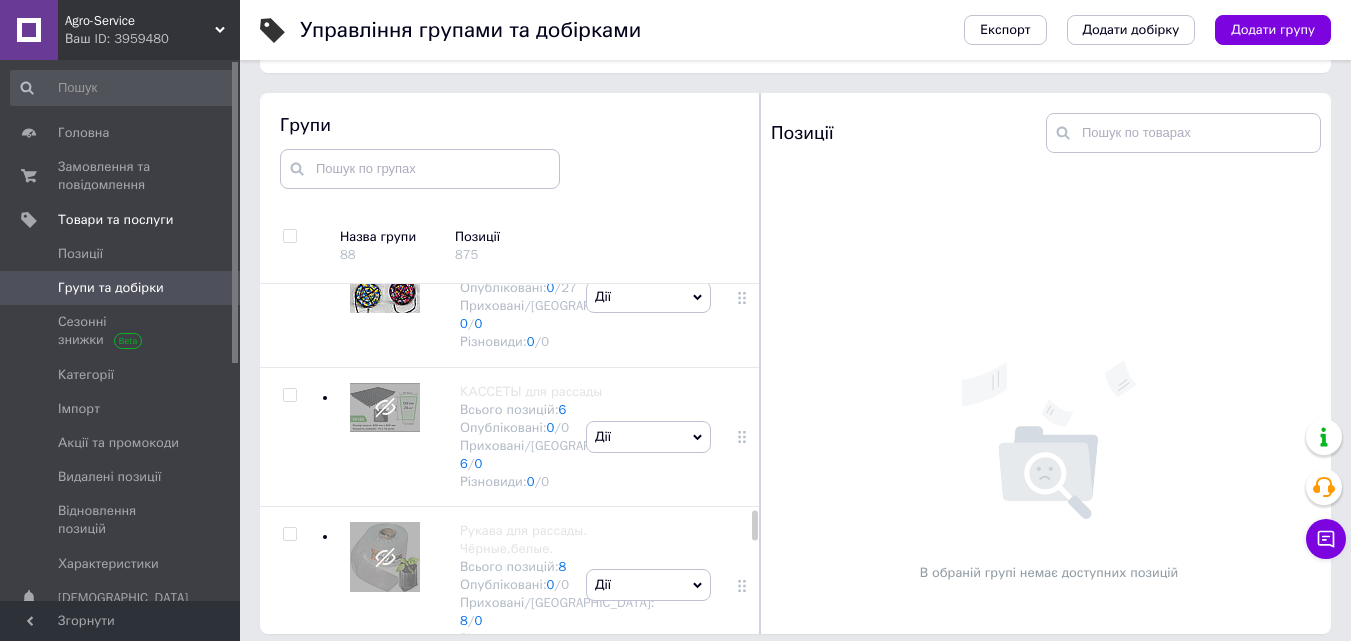 scroll, scrollTop: 4200, scrollLeft: 0, axis: vertical 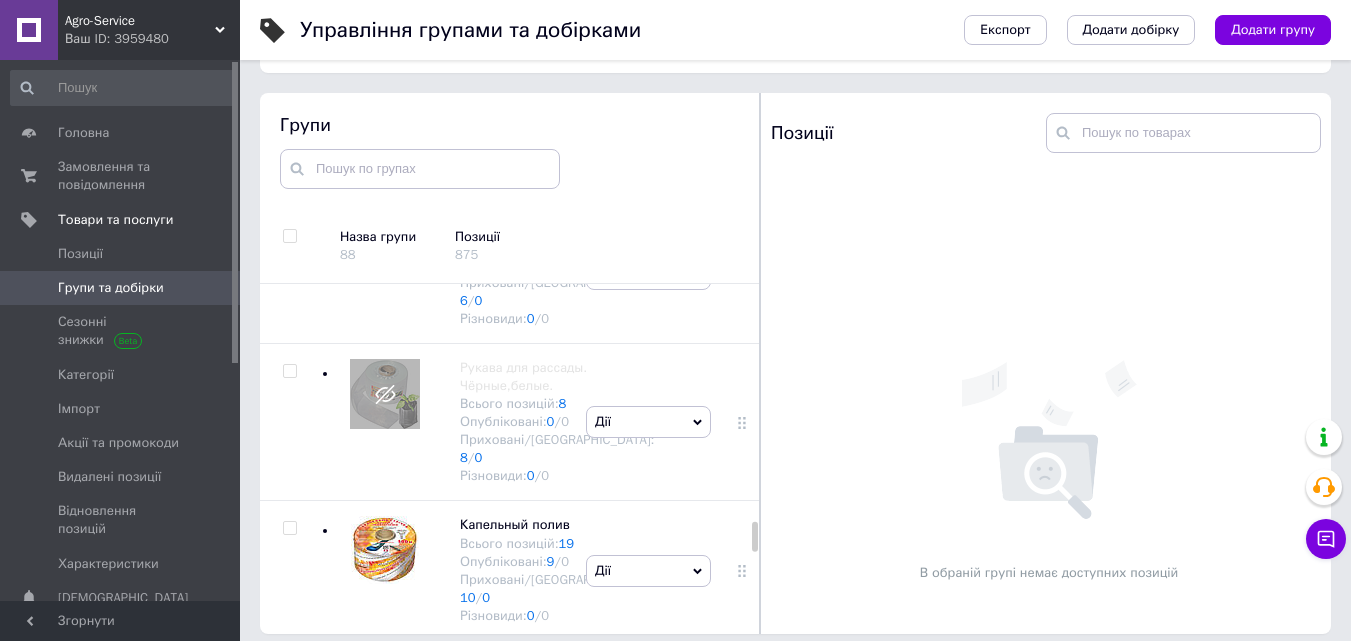 click on "Дії" at bounding box center (648, -509) 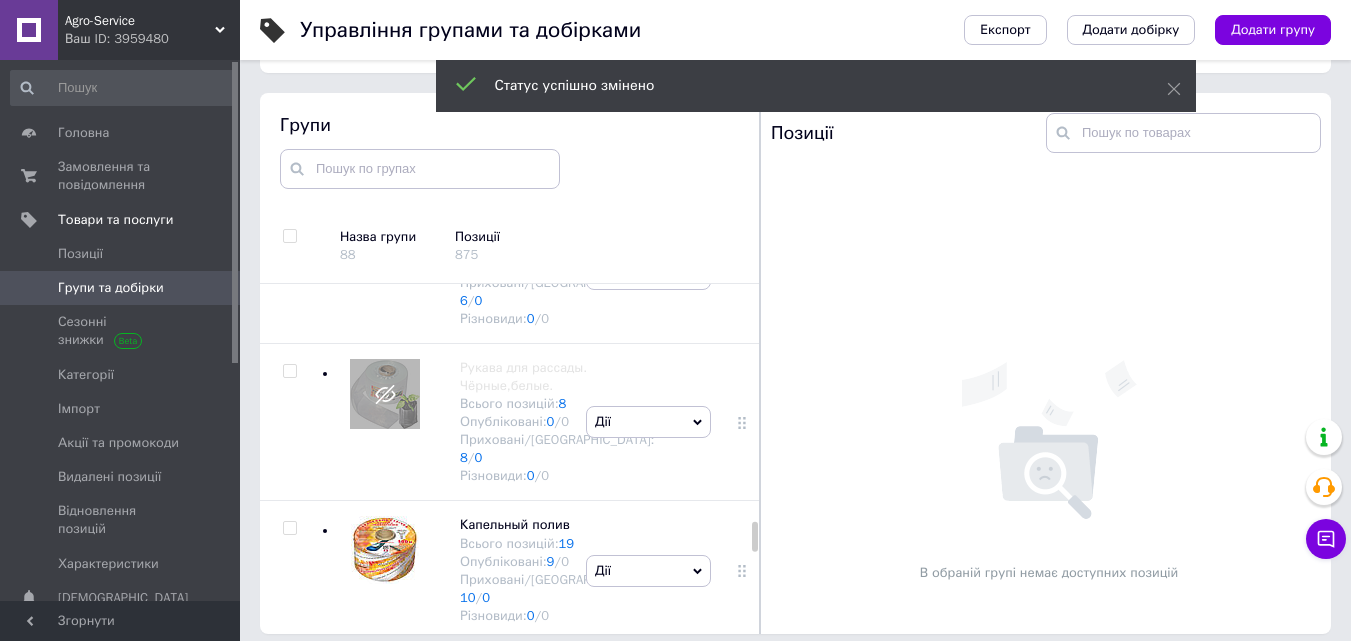 scroll, scrollTop: 4400, scrollLeft: 0, axis: vertical 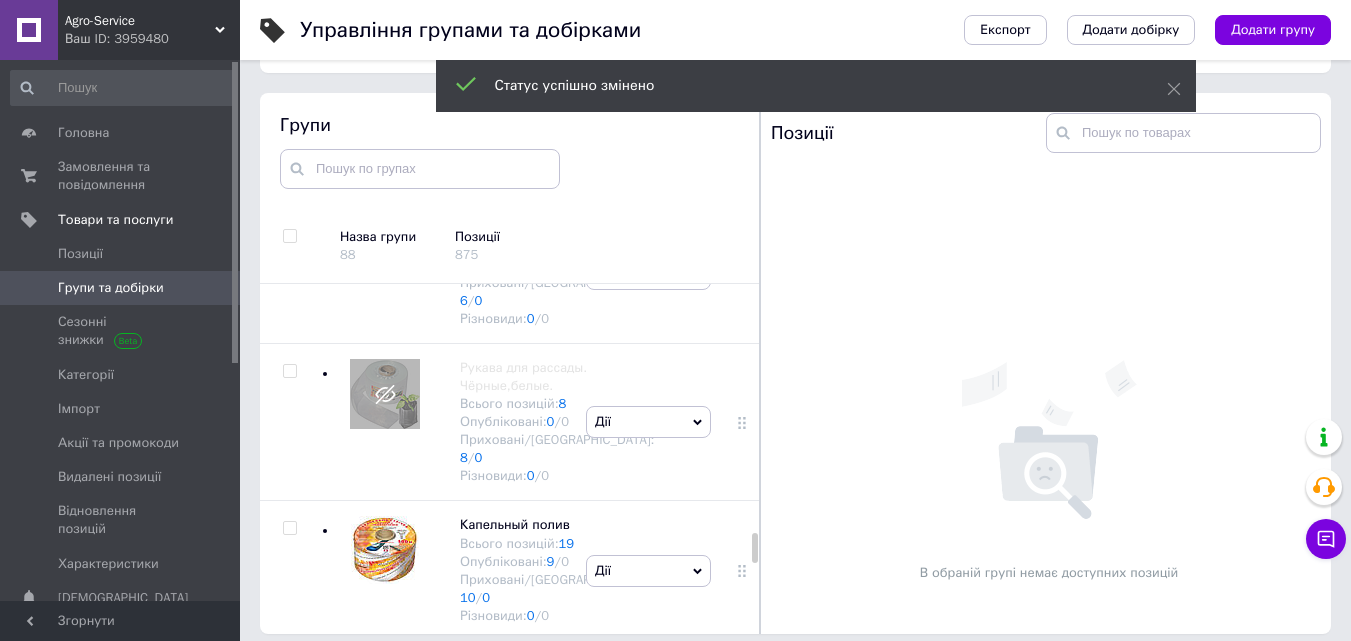 click on "Дії" at bounding box center [648, -350] 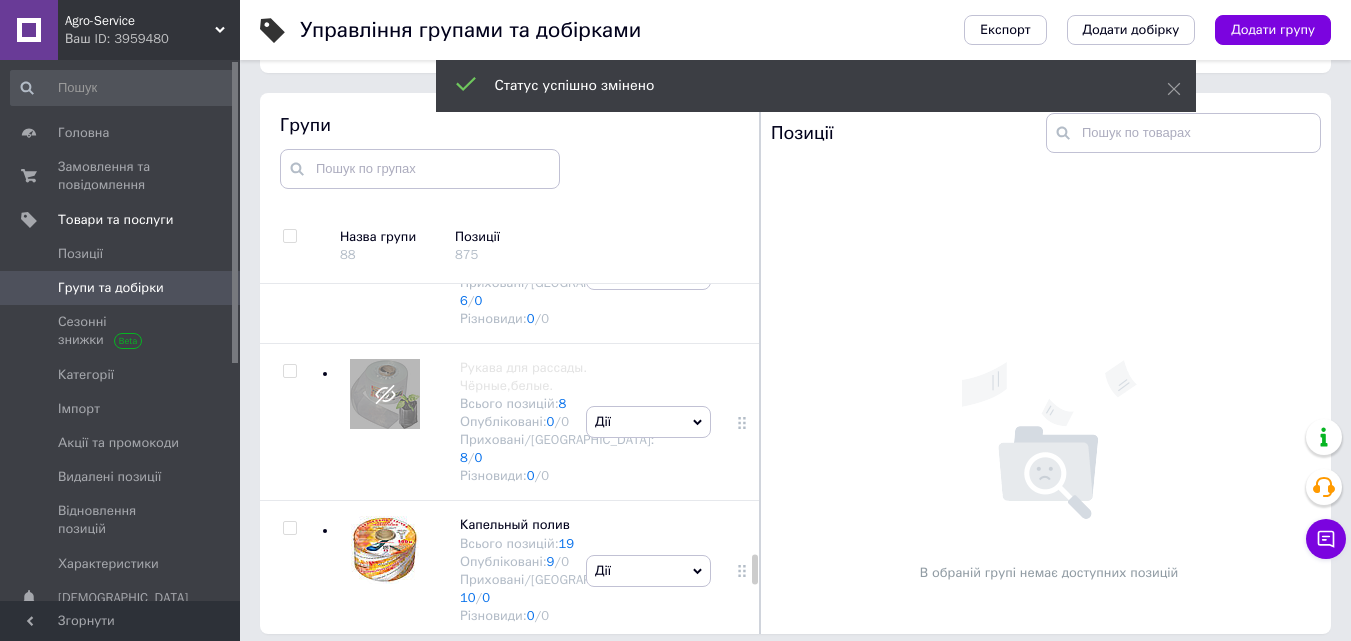 scroll, scrollTop: 4800, scrollLeft: 0, axis: vertical 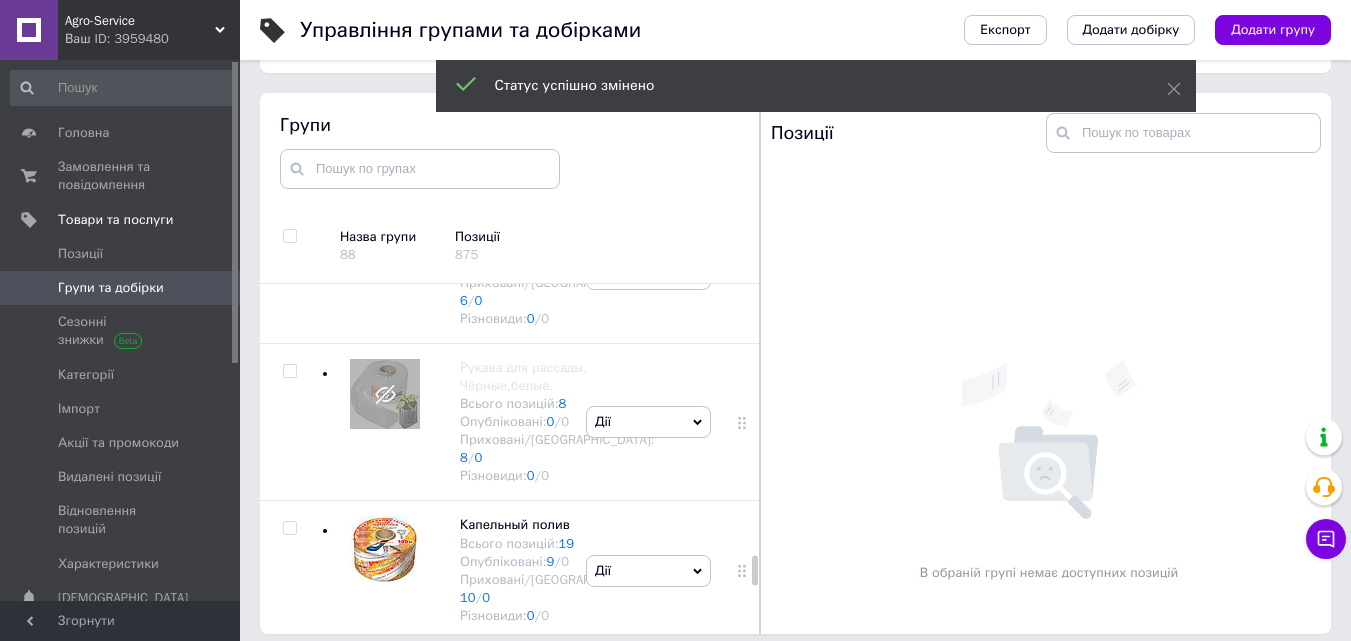 click on "Дії" at bounding box center [648, -191] 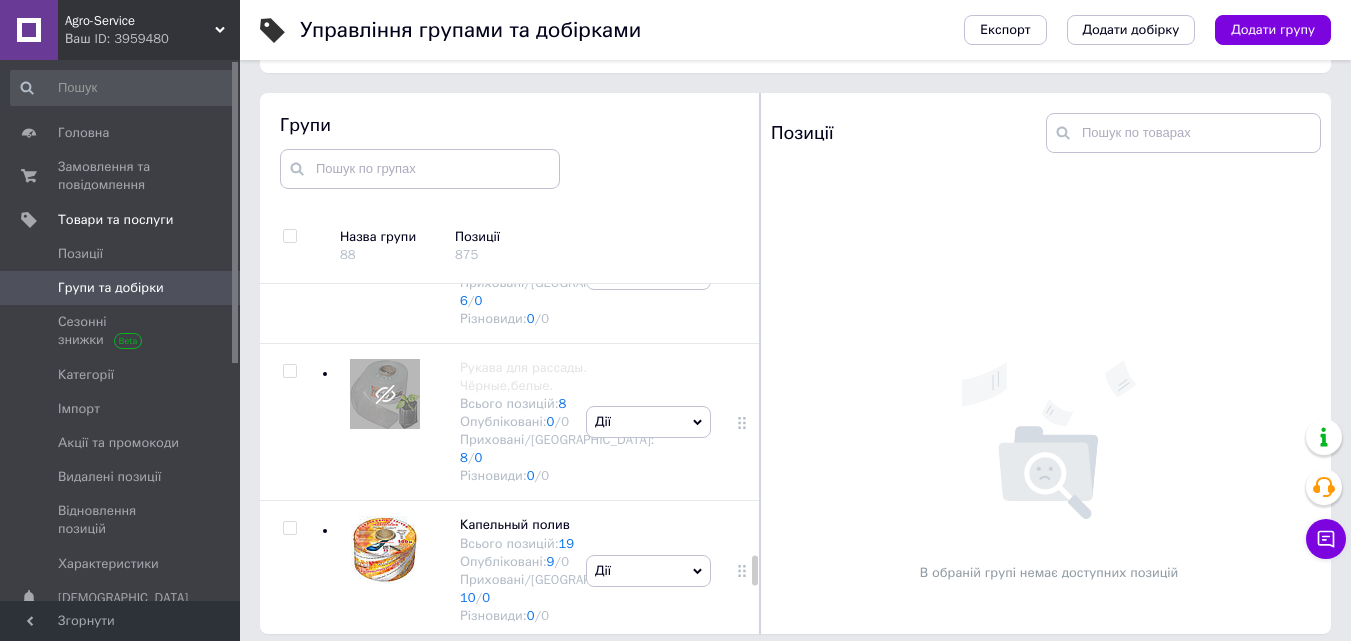click on "Приховати групу" at bounding box center [648, -144] 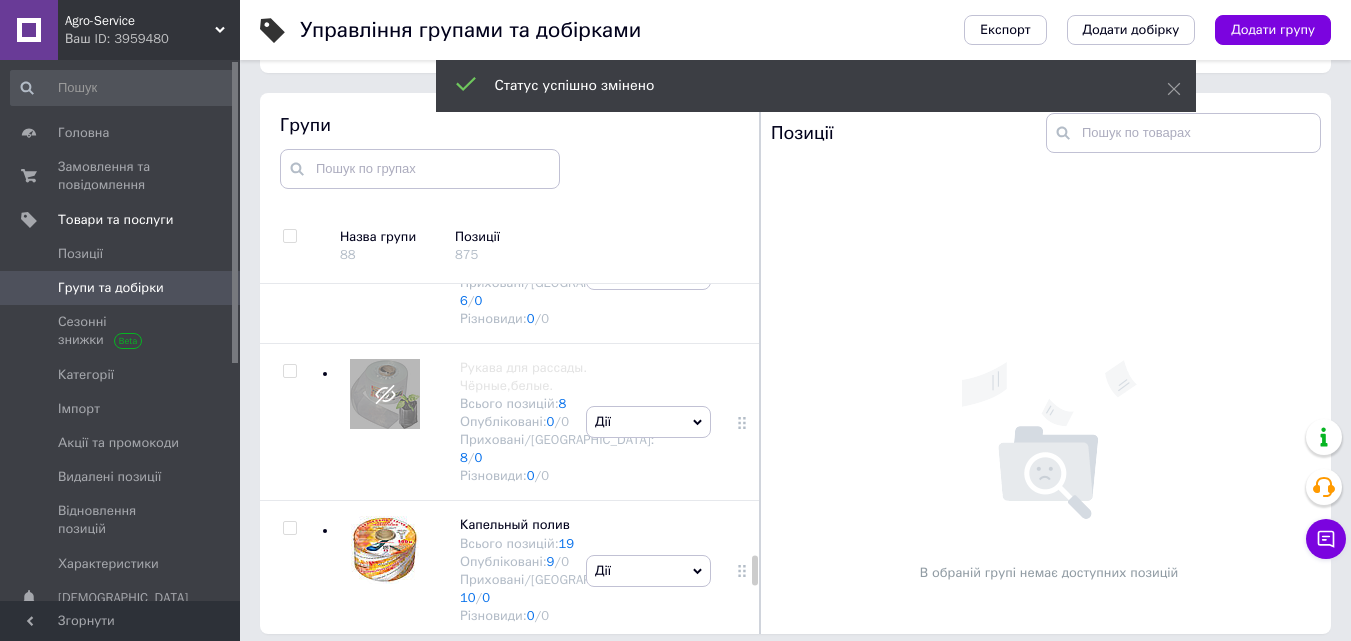 click on "Дії" at bounding box center [648, -191] 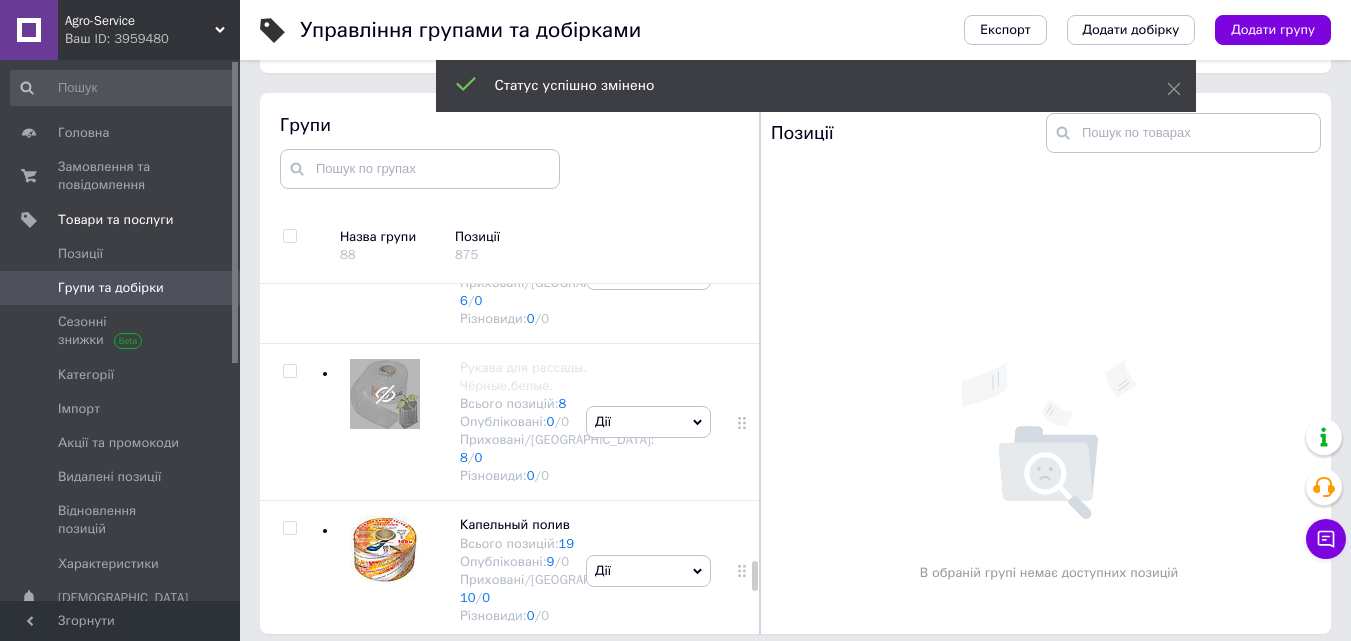 click on "СЕТКА "AGREEN" ЗАТЕНЯЮЩАЯ ОТ СОЛНЦА НА МЕТРАЖ!!!!!!" at bounding box center [546, -70] 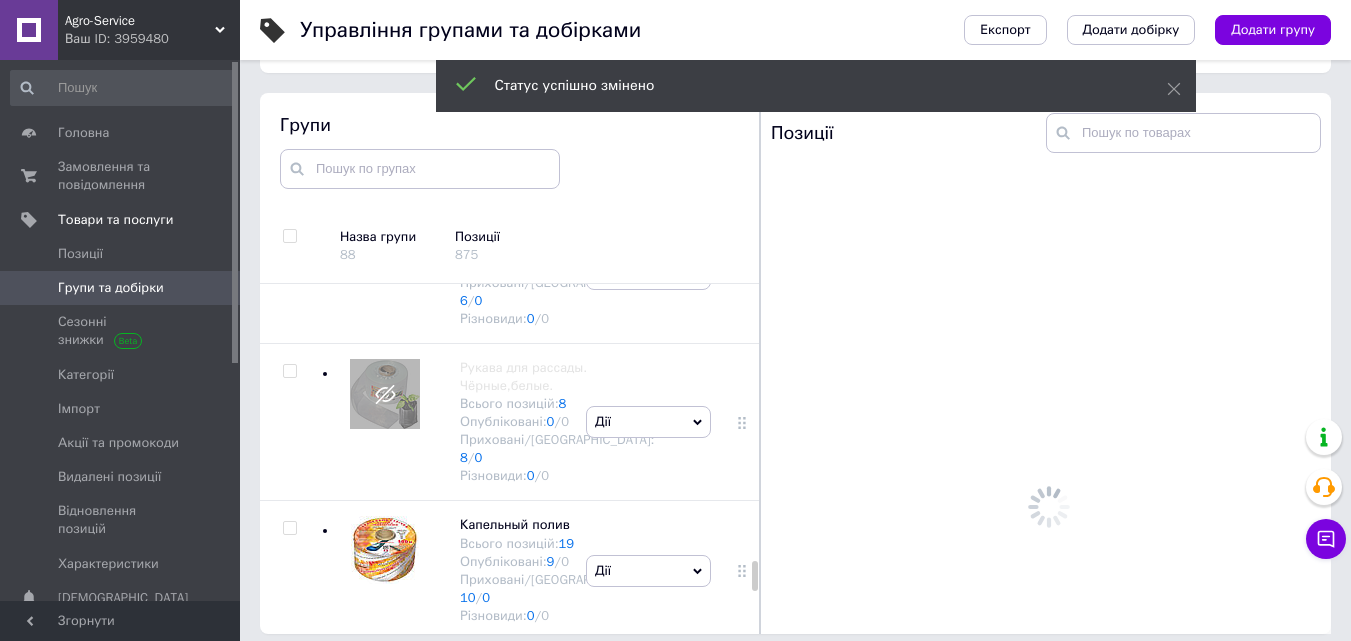 click on "Дії" at bounding box center [648, -24] 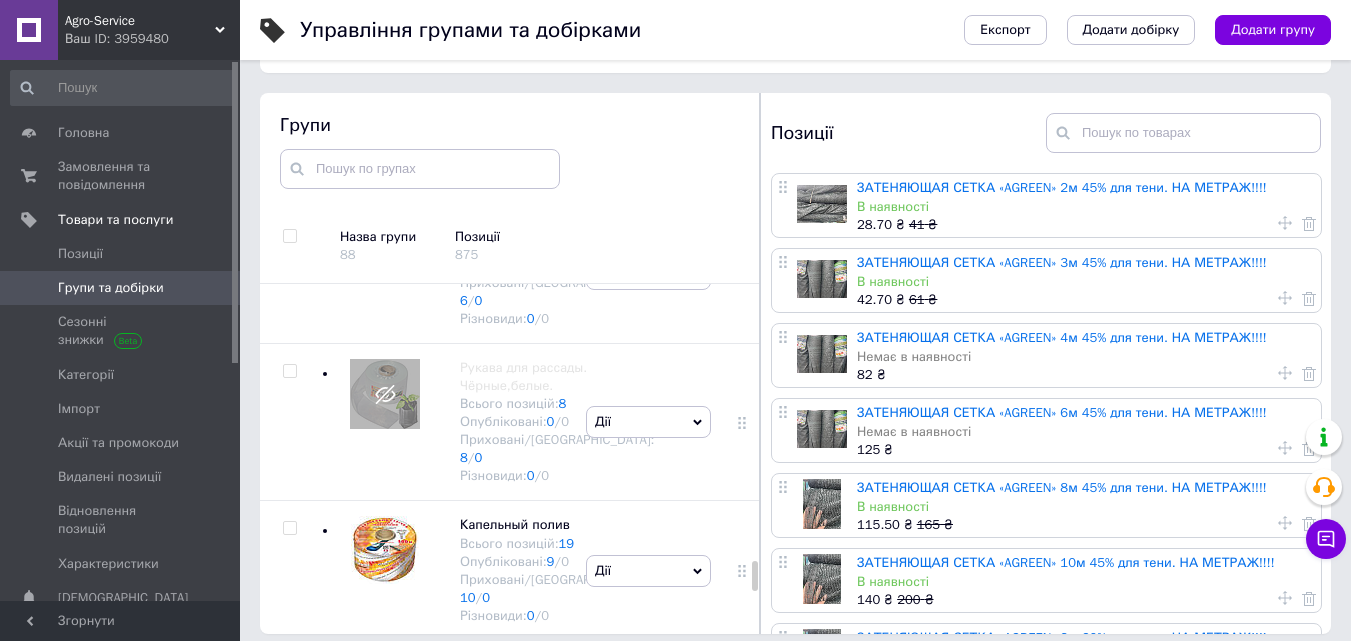 click on "Приховати групу" at bounding box center (648, 23) 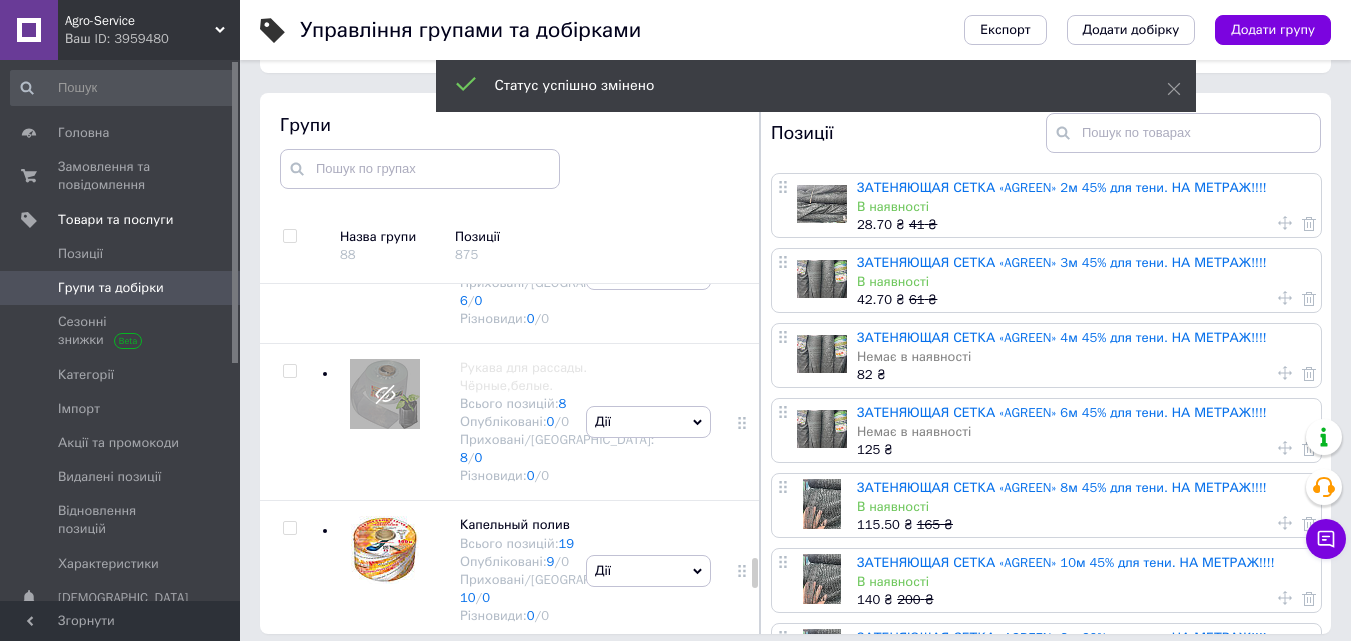 scroll, scrollTop: 4700, scrollLeft: 0, axis: vertical 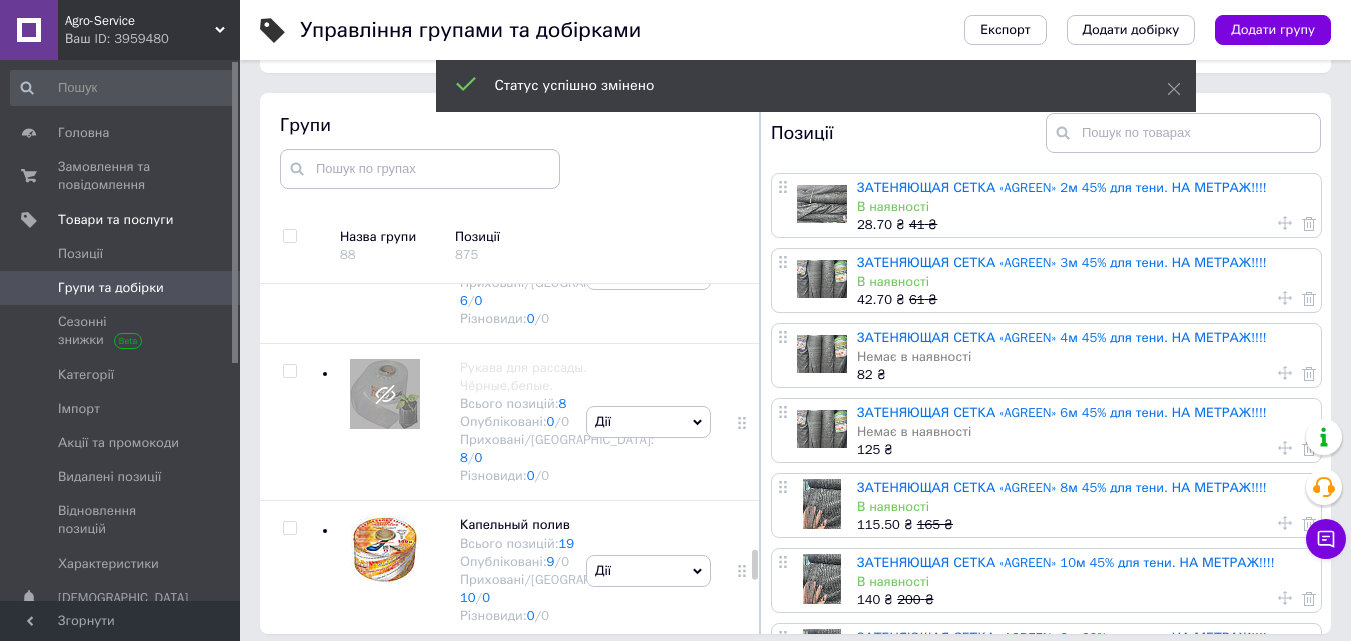 click on "СЕТКА ЗАТЕНЯЮЩАЯ «AGREEN»" at bounding box center [529, -237] 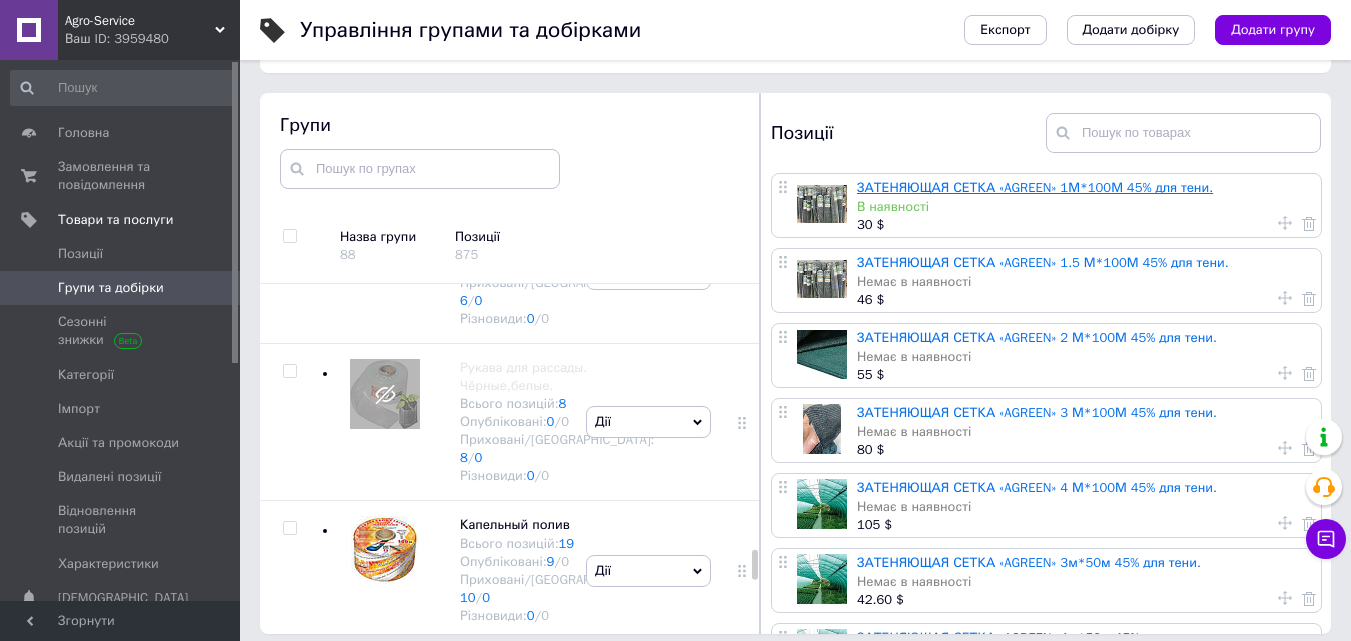 click on "ЗАТЕНЯЮЩАЯ СЕТКА «AGREEN» 1М*100М 45% для тени." at bounding box center [1035, 187] 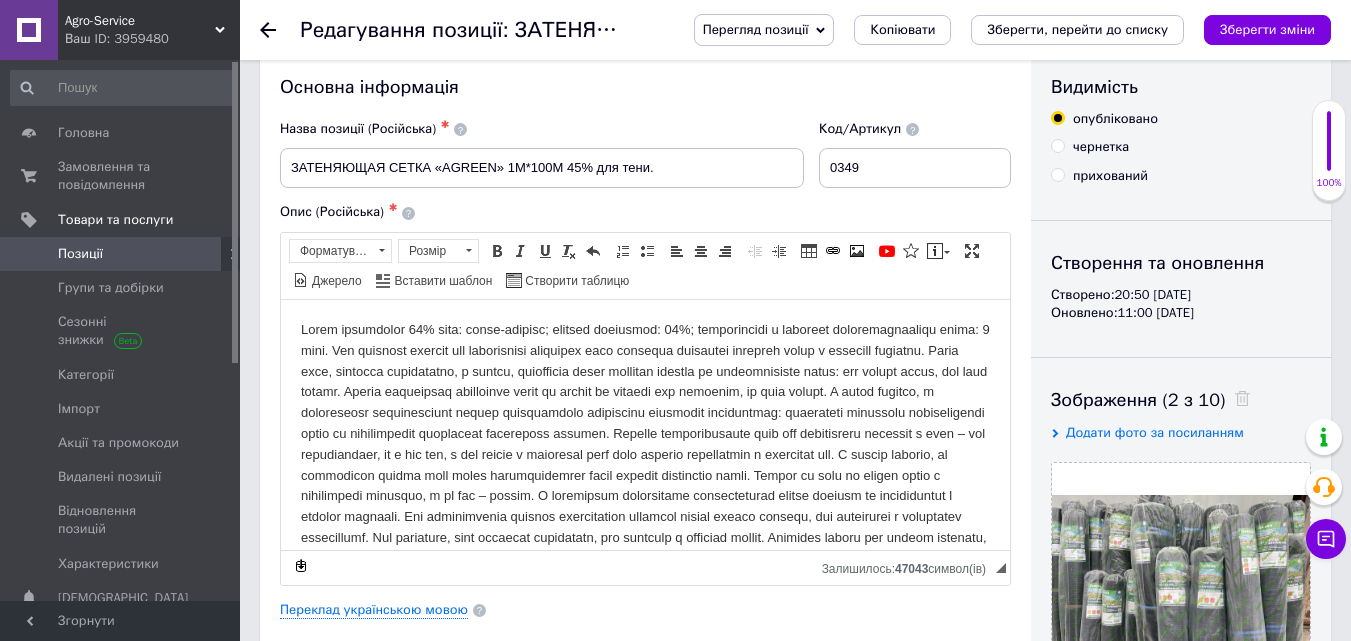 scroll, scrollTop: 0, scrollLeft: 0, axis: both 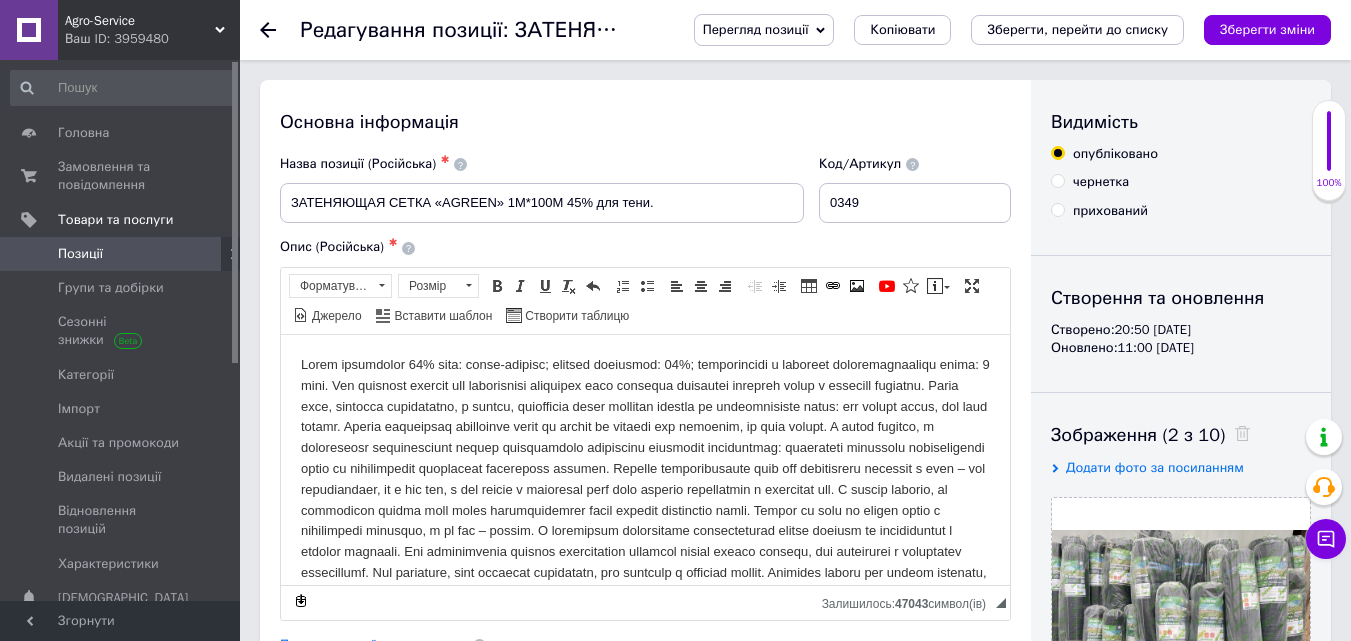 click on "прихований" at bounding box center [1057, 209] 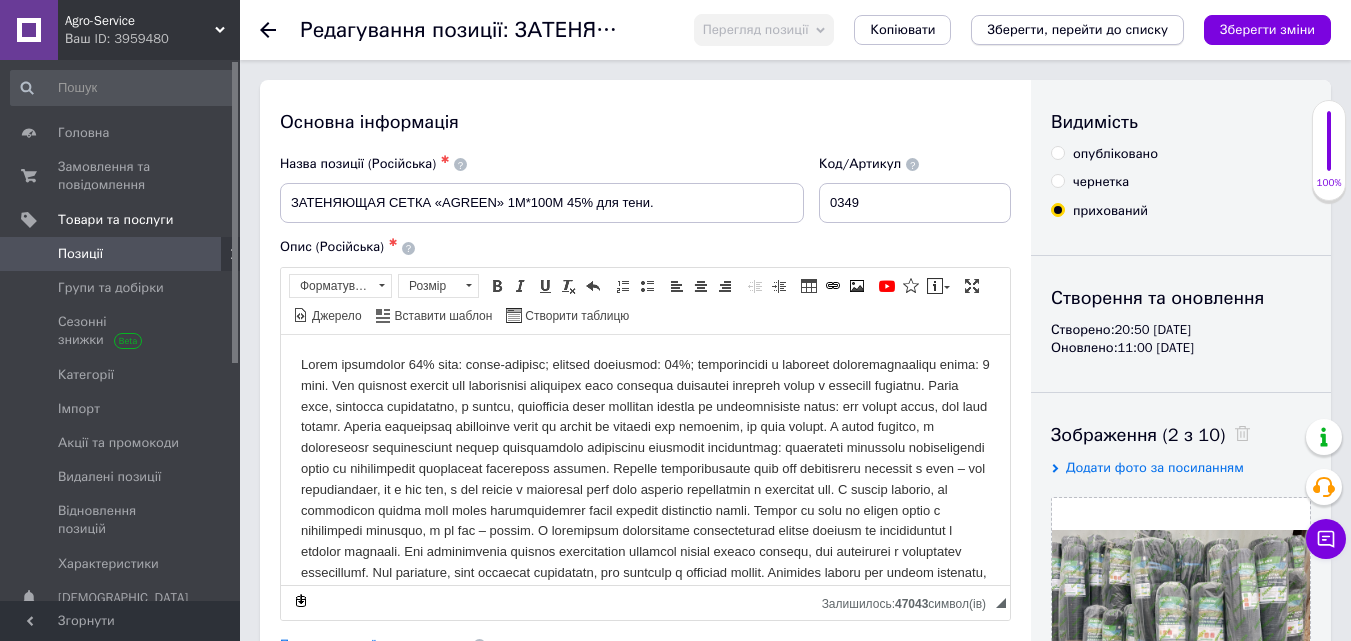 click on "Зберегти, перейти до списку" at bounding box center (1077, 29) 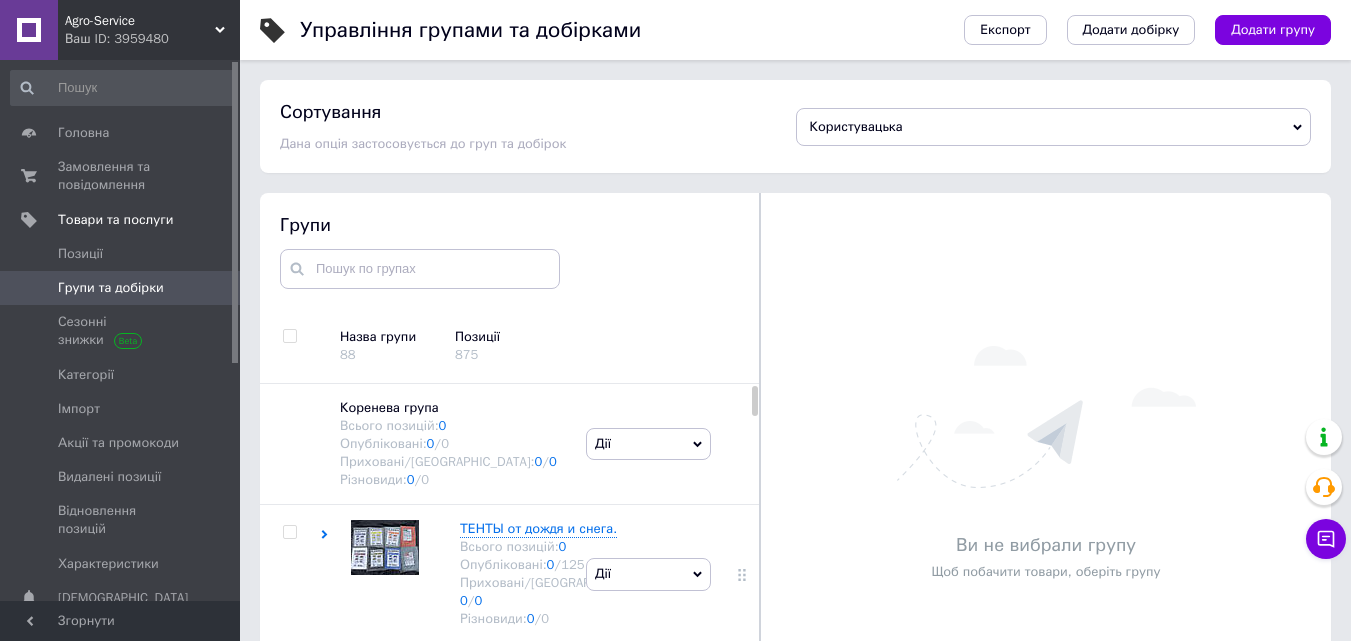 scroll, scrollTop: 85, scrollLeft: 0, axis: vertical 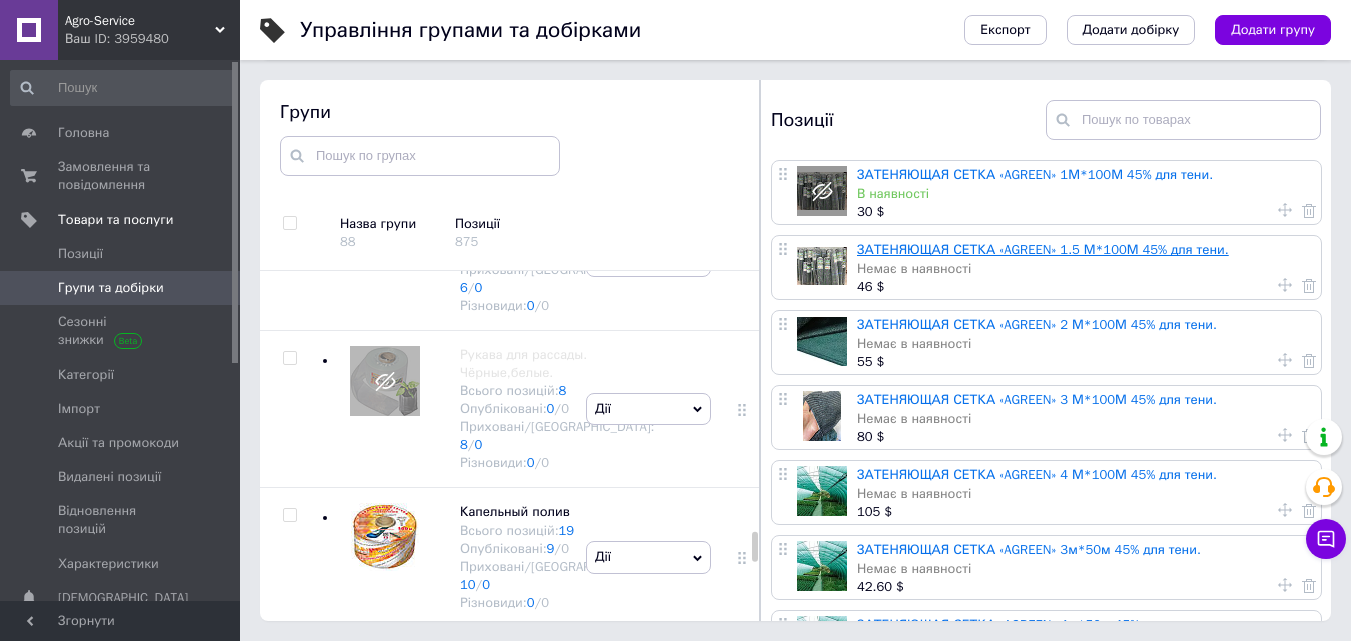 click on "ЗАТЕНЯЮЩАЯ СЕТКА «AGREEN» 1.5 М*100М 45% для тени." at bounding box center (1043, 249) 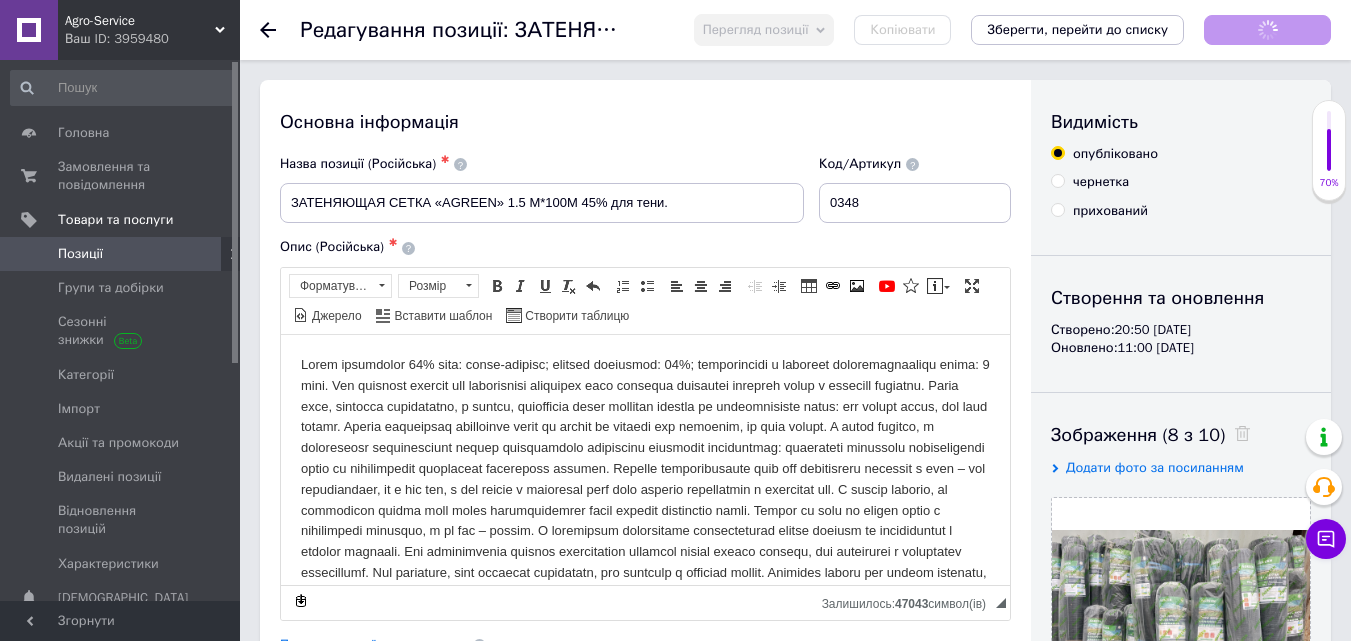 scroll, scrollTop: 0, scrollLeft: 0, axis: both 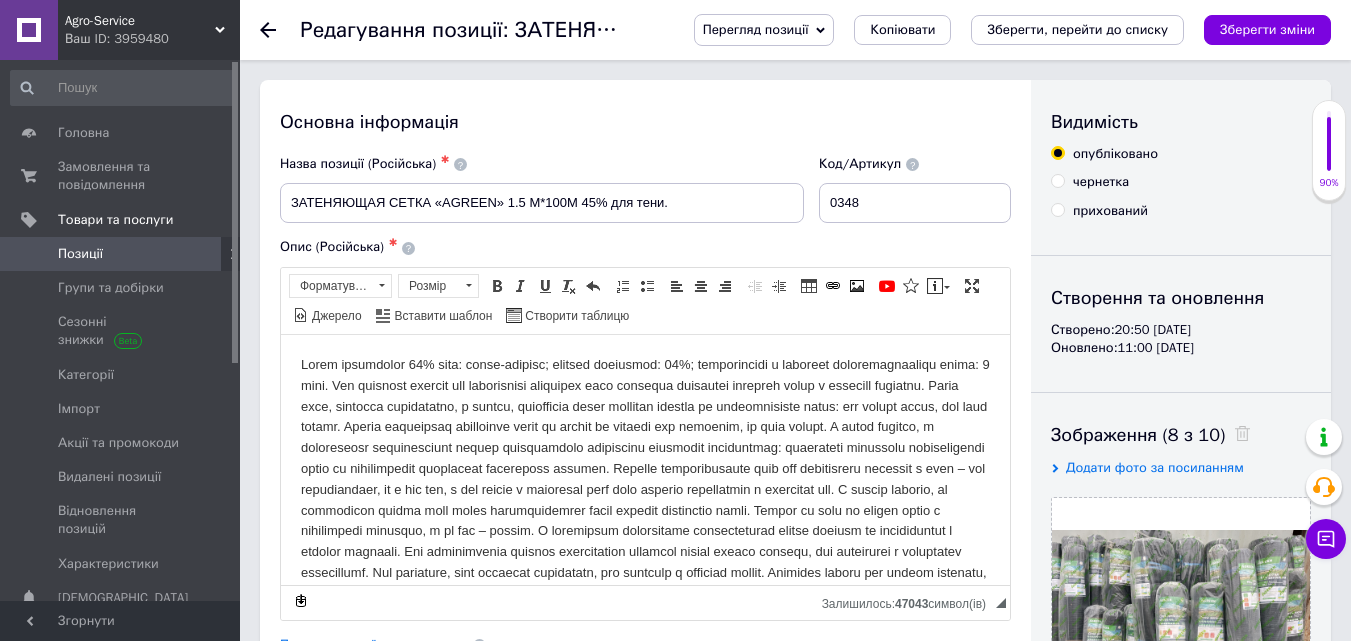 click on "прихований" at bounding box center (1057, 209) 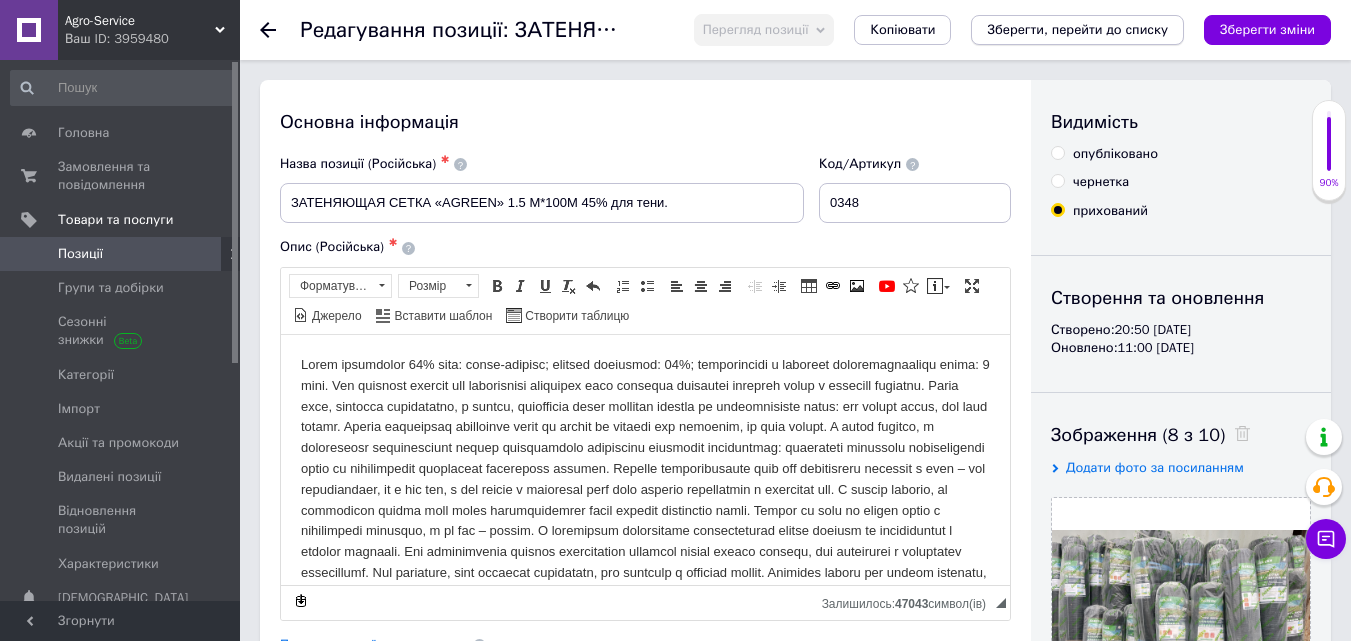 click on "Зберегти, перейти до списку" at bounding box center (1077, 29) 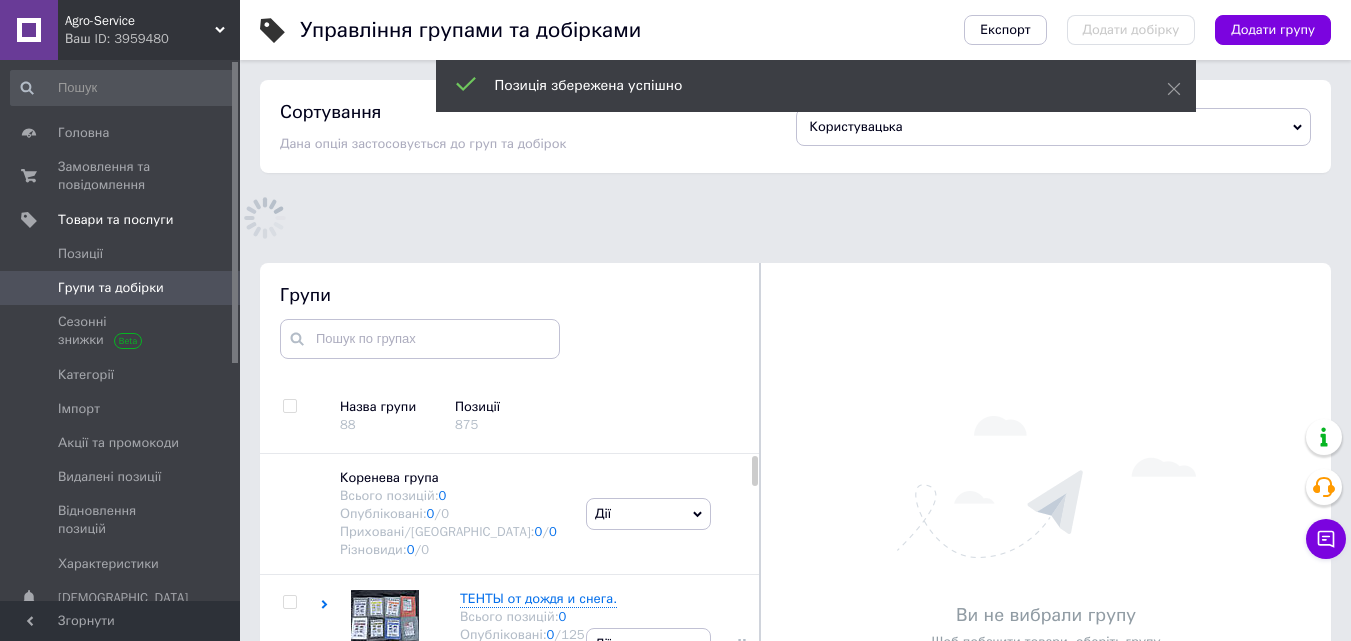 scroll, scrollTop: 140, scrollLeft: 0, axis: vertical 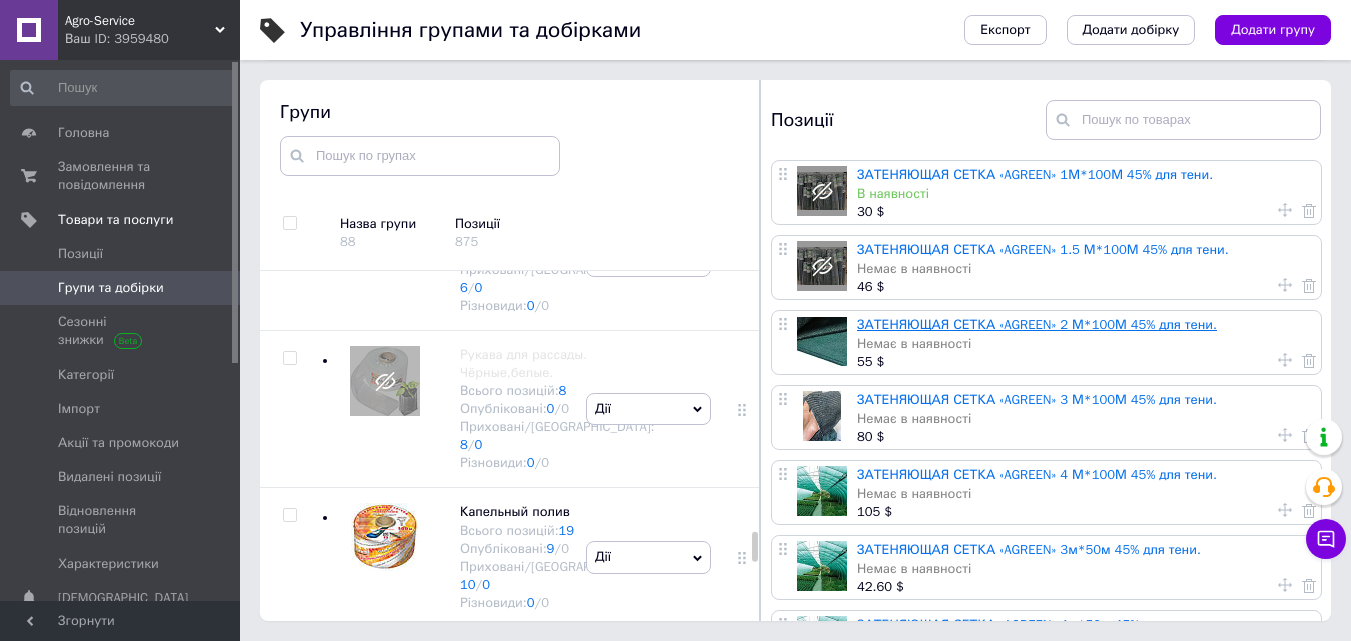 click on "ЗАТЕНЯЮЩАЯ СЕТКА «AGREEN» 2 М*100М 45% для тени." at bounding box center [1037, 324] 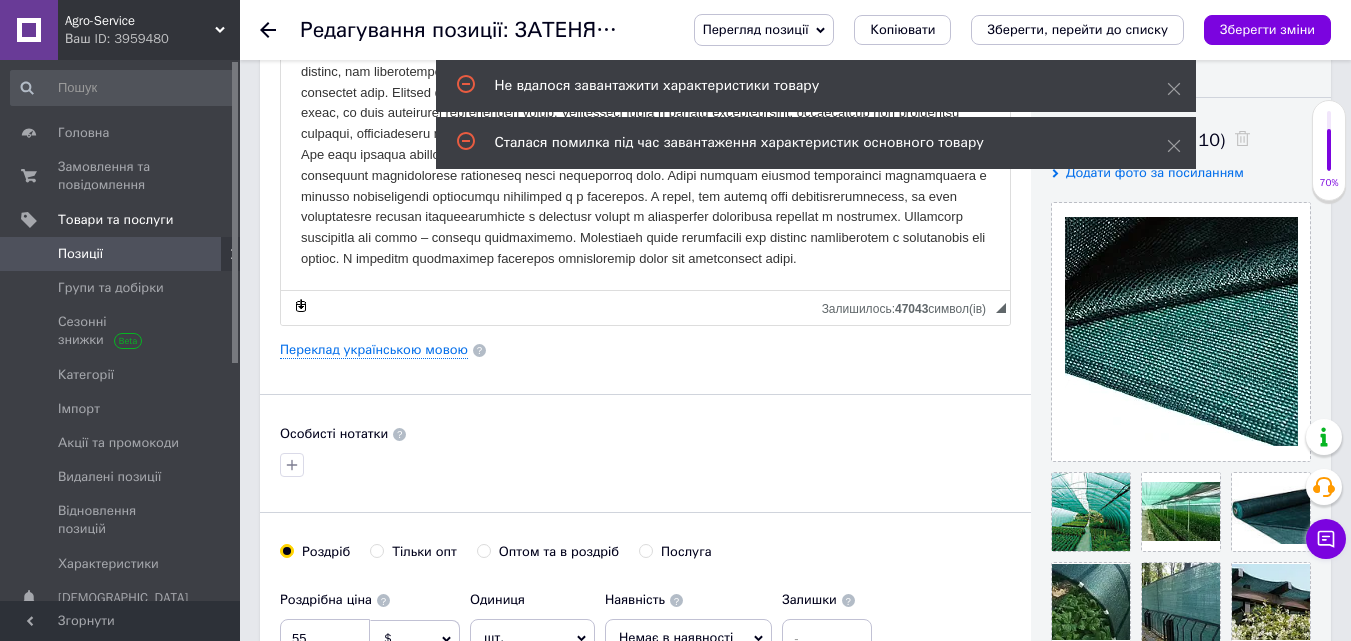 scroll, scrollTop: 300, scrollLeft: 0, axis: vertical 